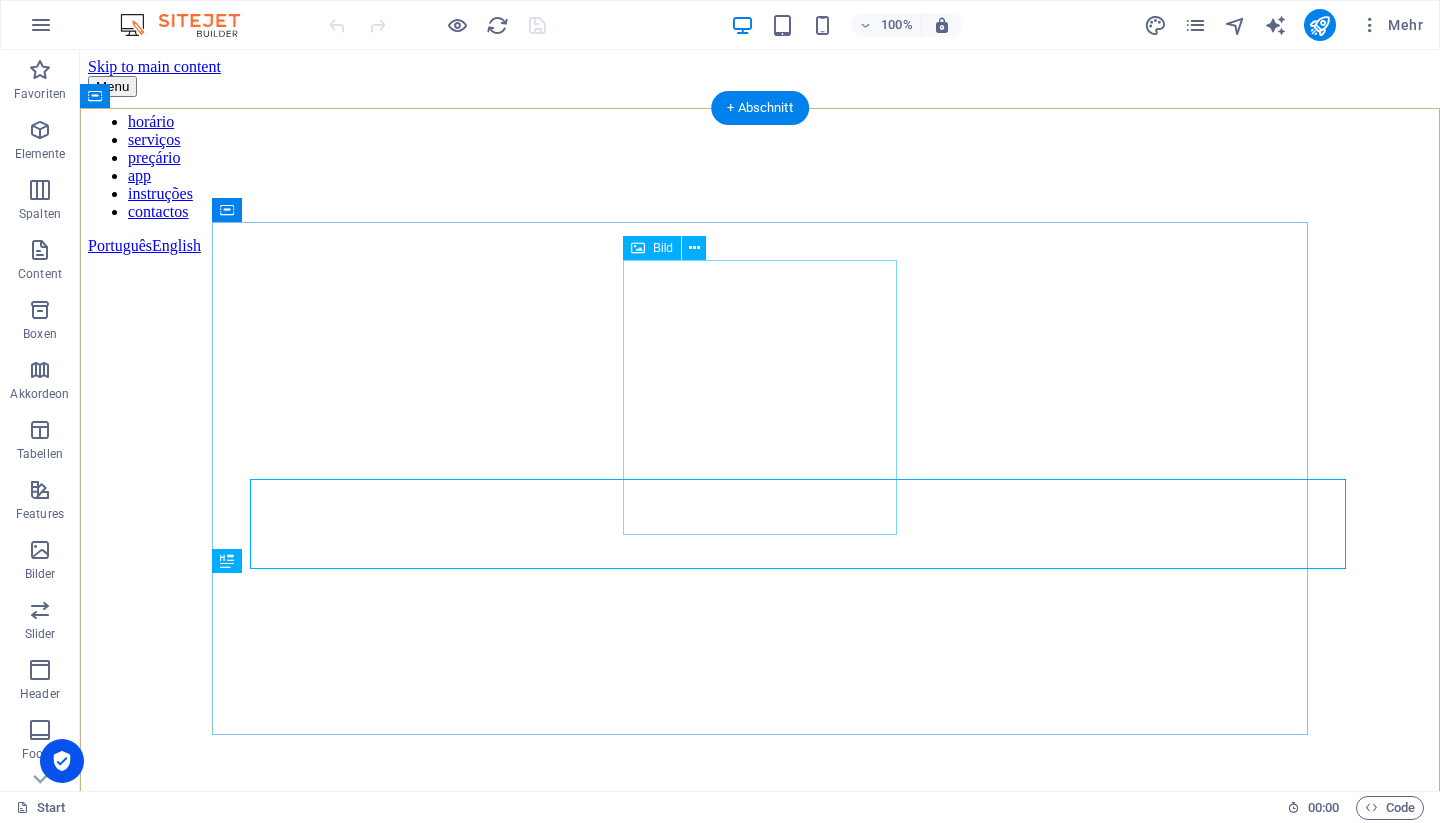 scroll, scrollTop: 0, scrollLeft: 0, axis: both 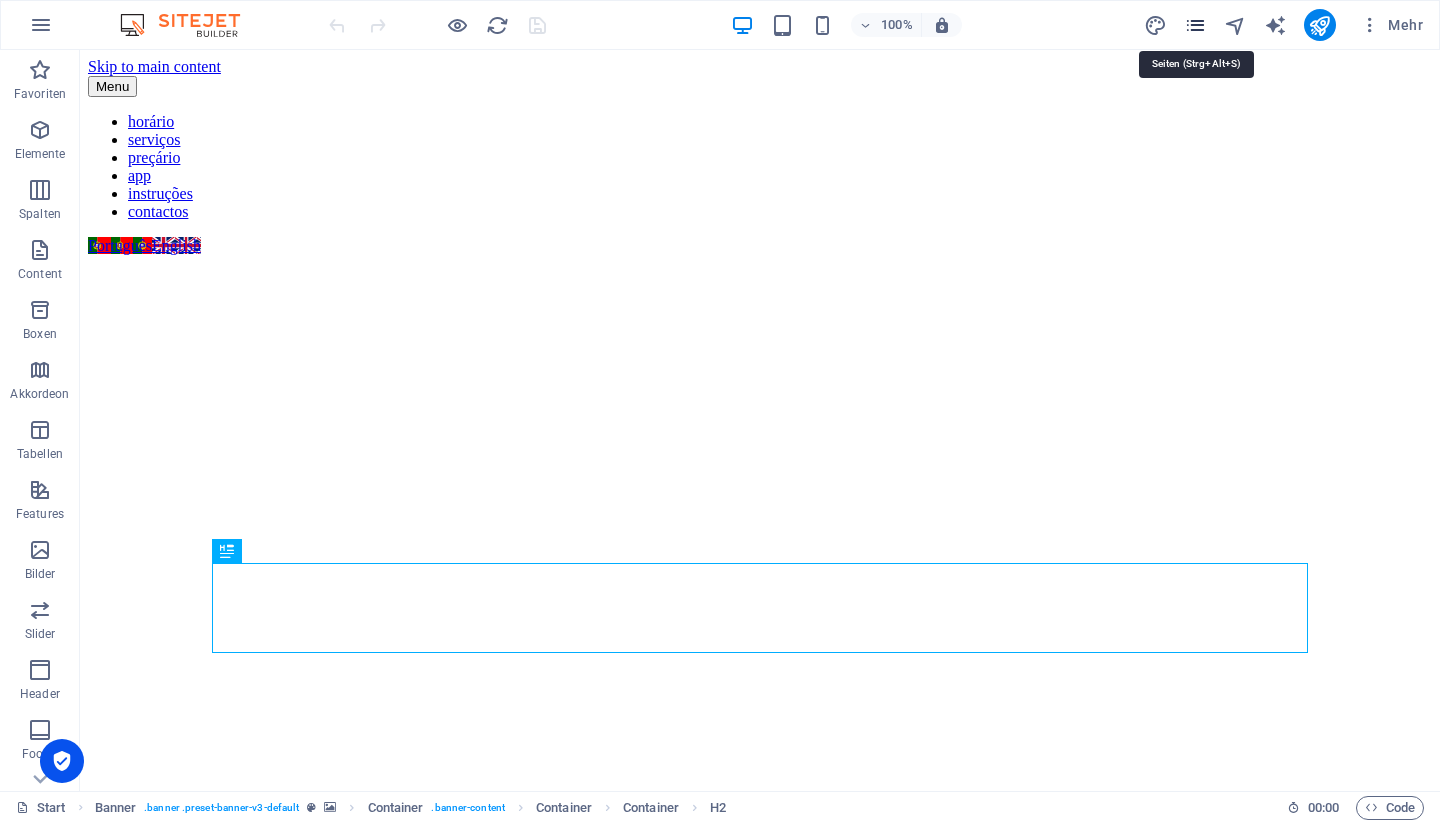 click at bounding box center (1195, 25) 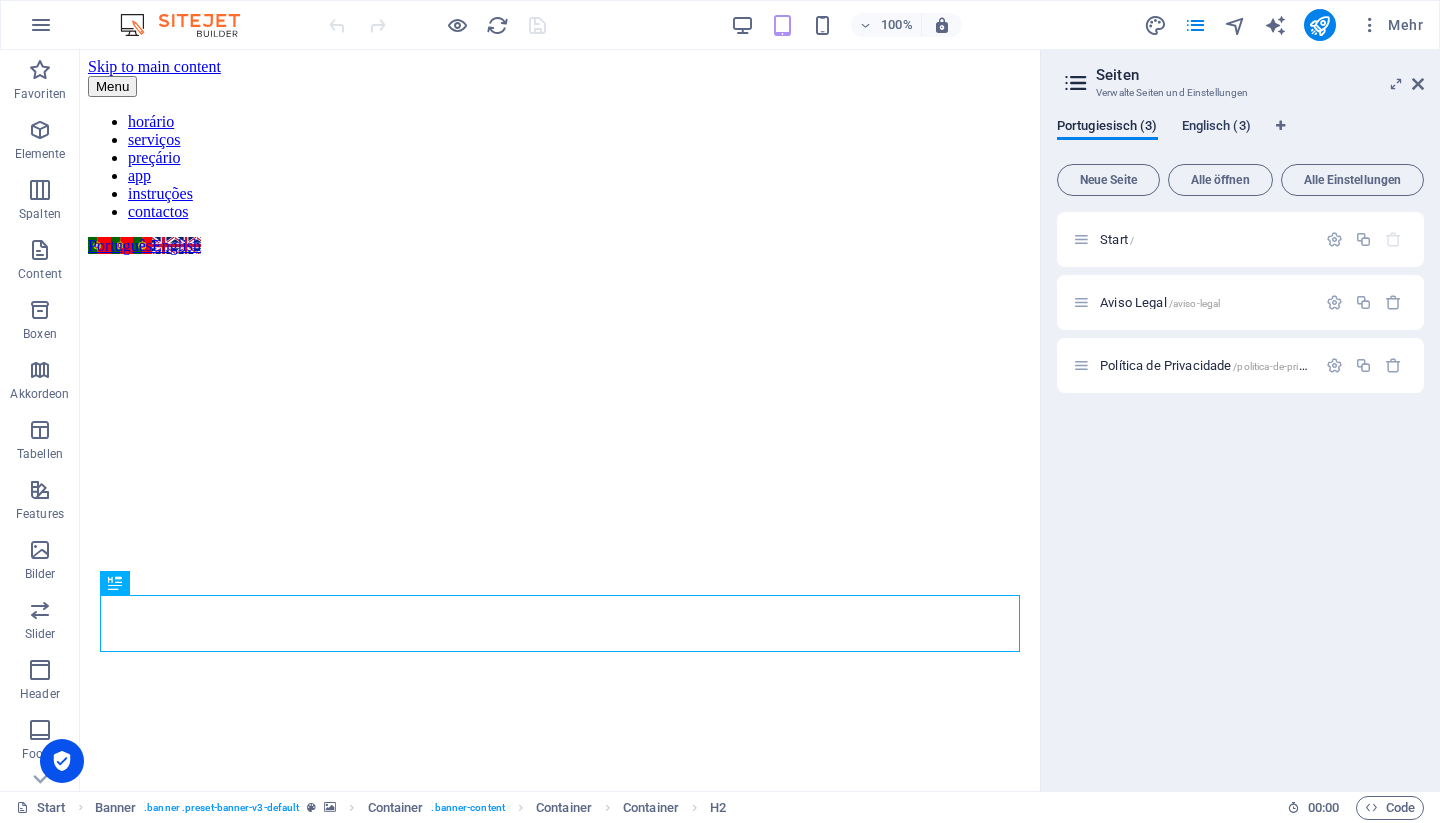 click on "Englisch (3)" at bounding box center [1216, 128] 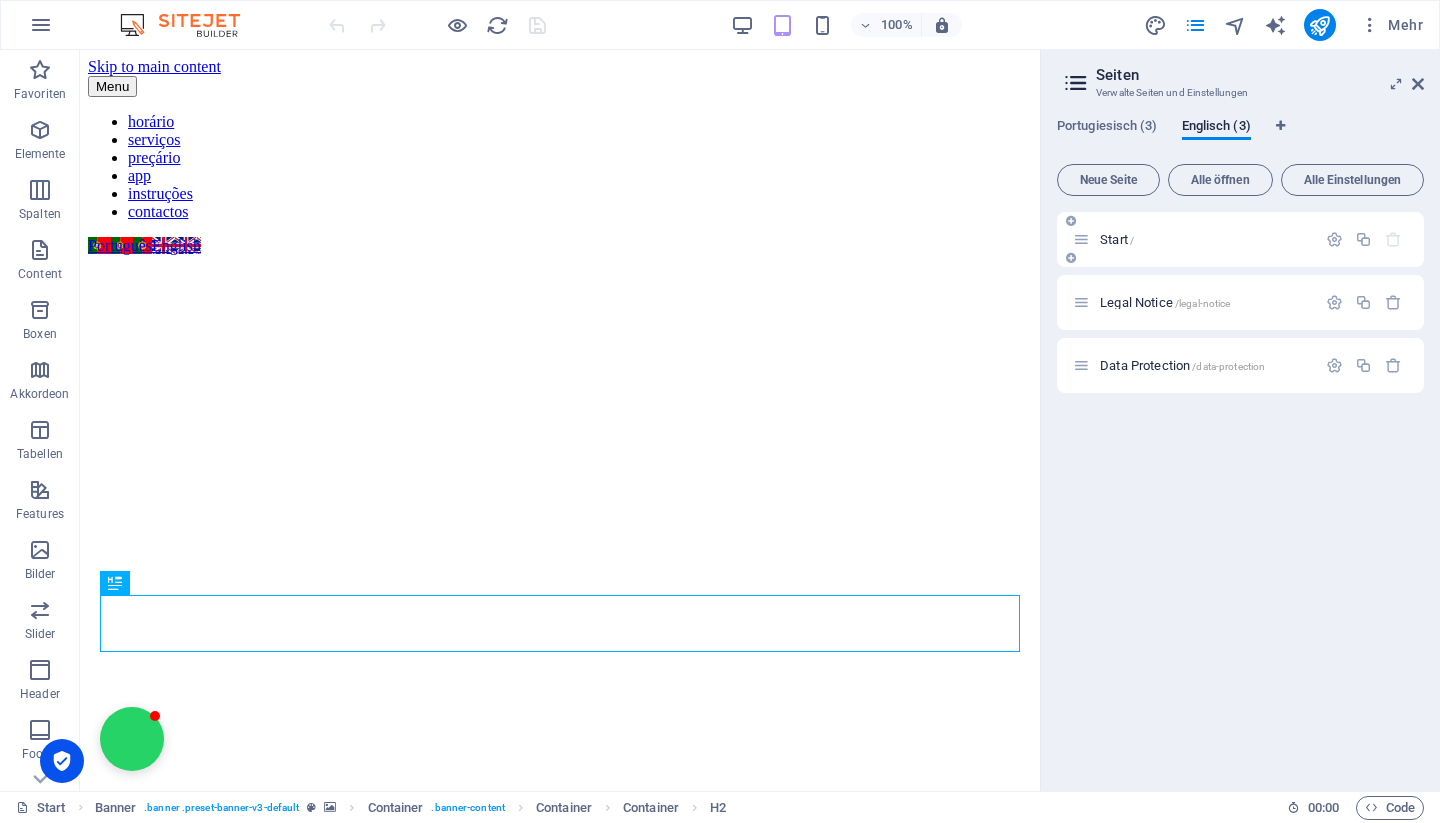 click on "Start /" at bounding box center (1117, 239) 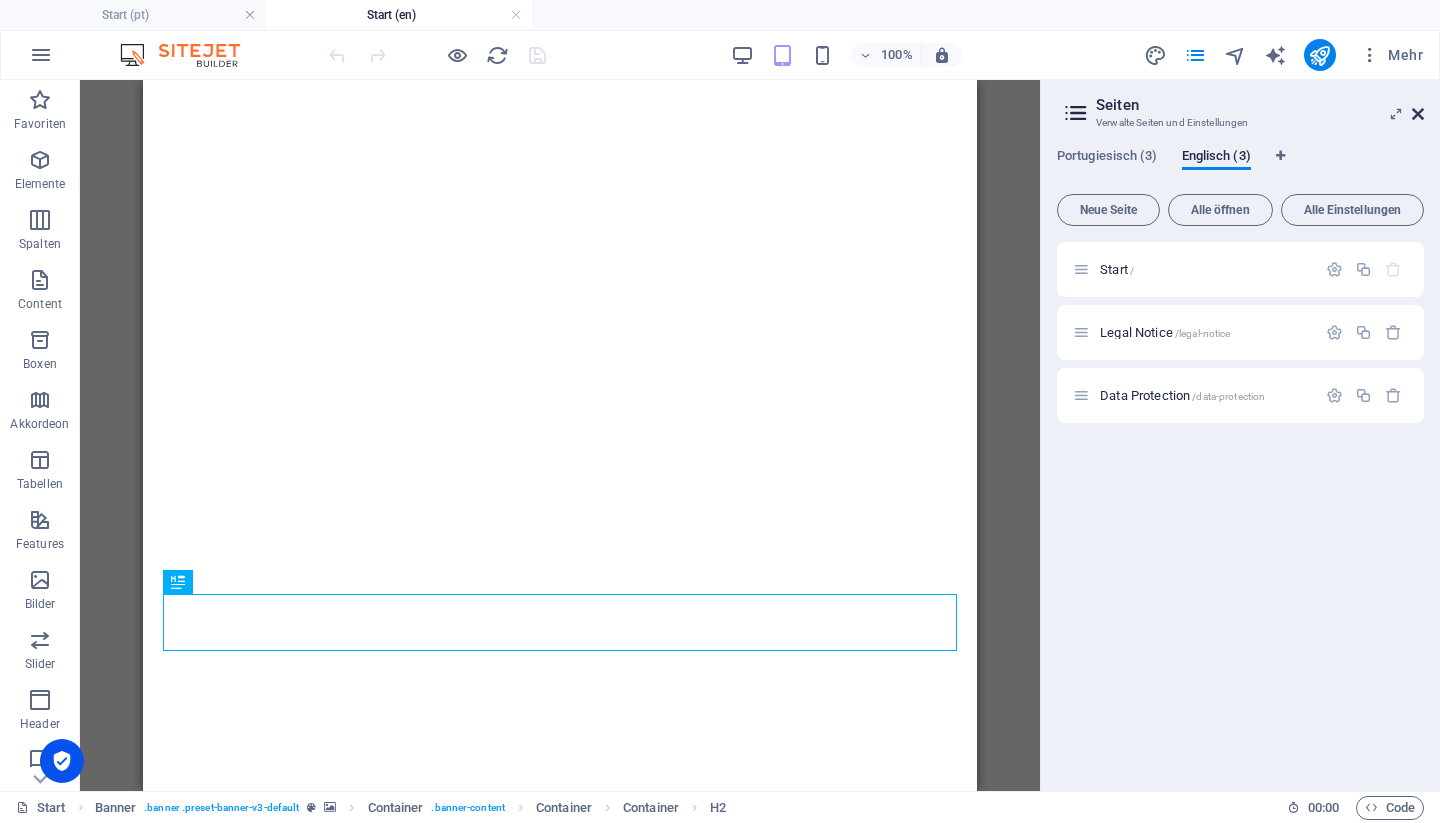 click on "Mehr" at bounding box center [1391, 55] 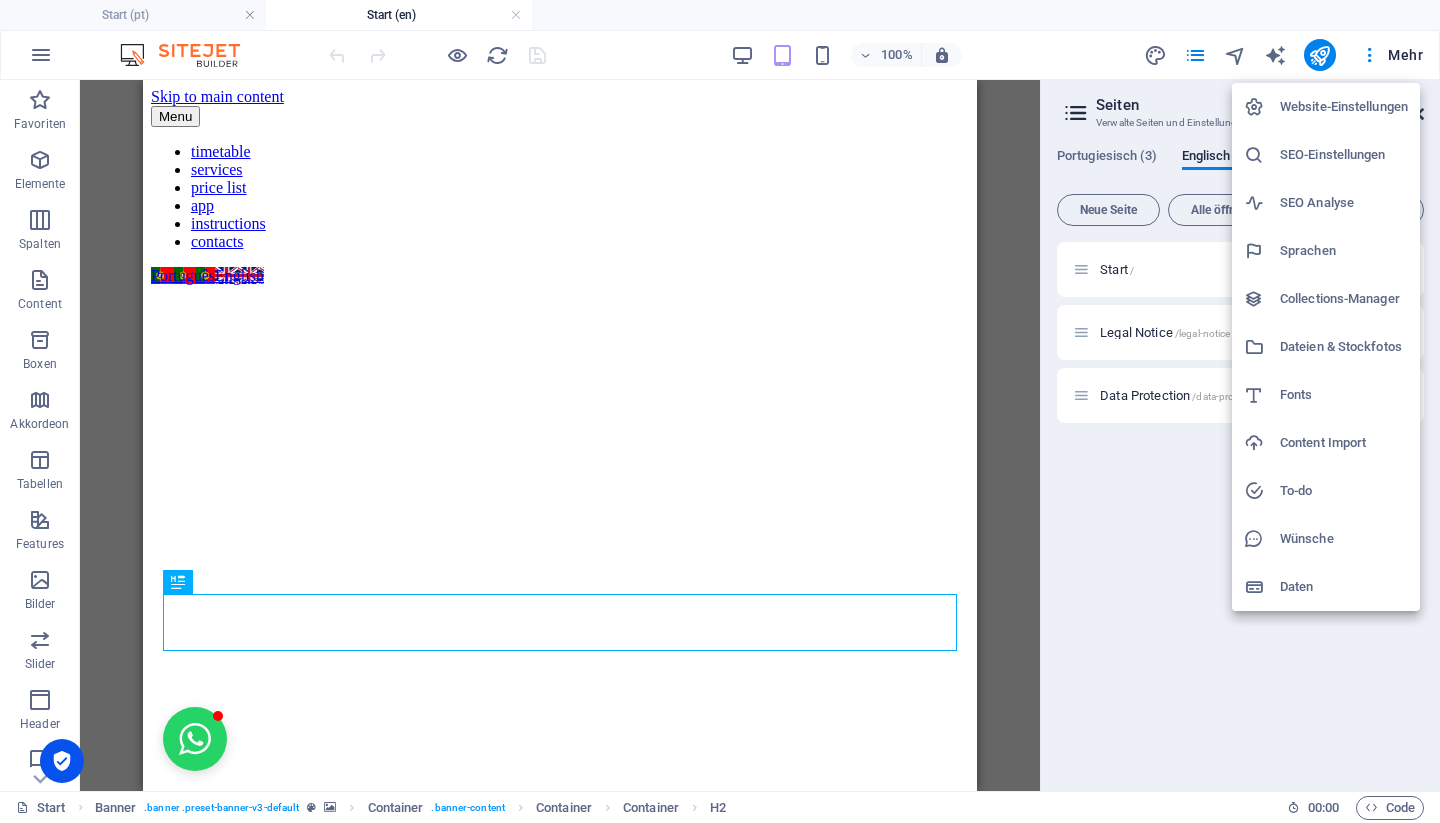 scroll, scrollTop: 0, scrollLeft: 0, axis: both 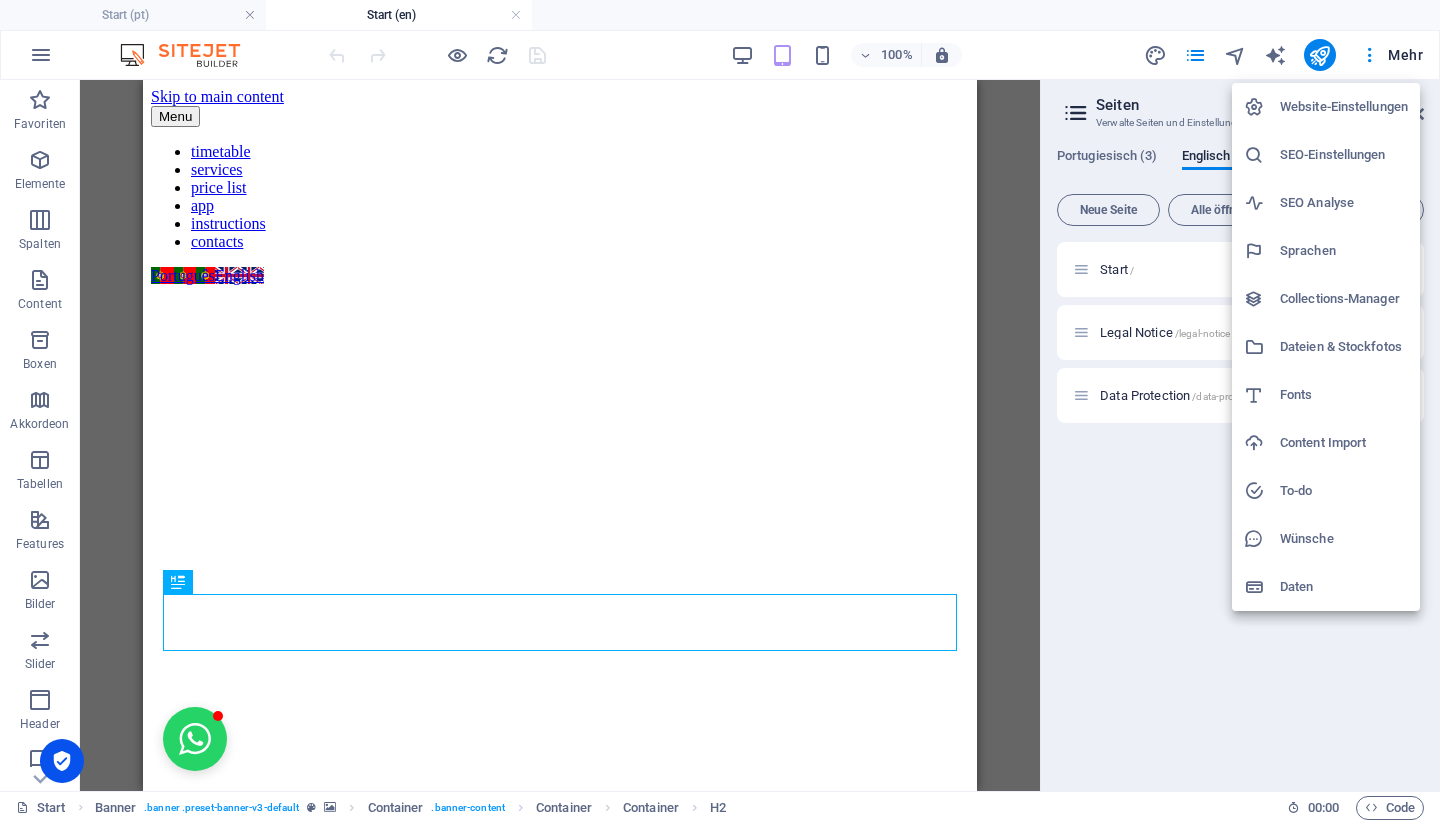 click at bounding box center (720, 411) 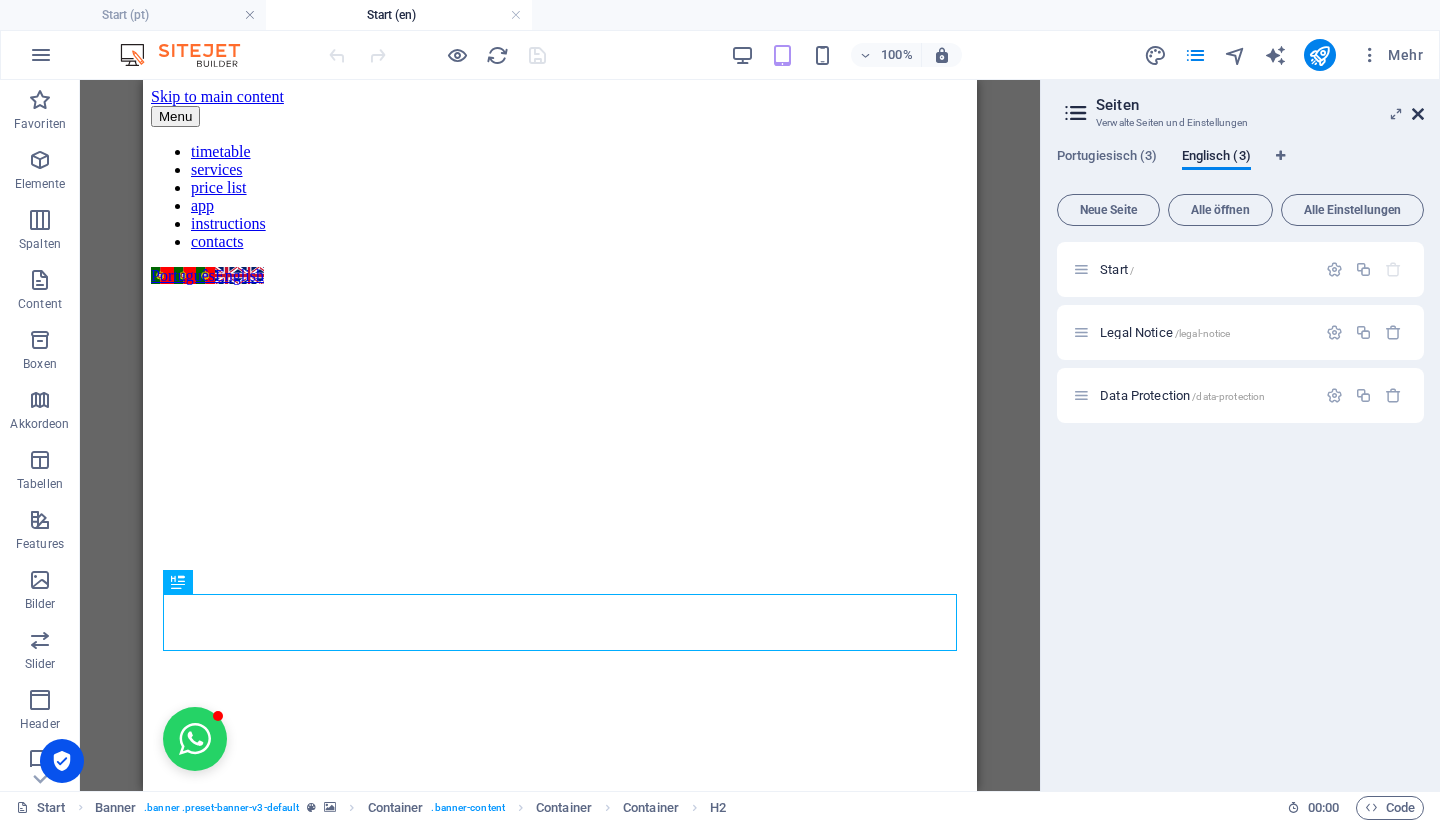 click at bounding box center [1418, 114] 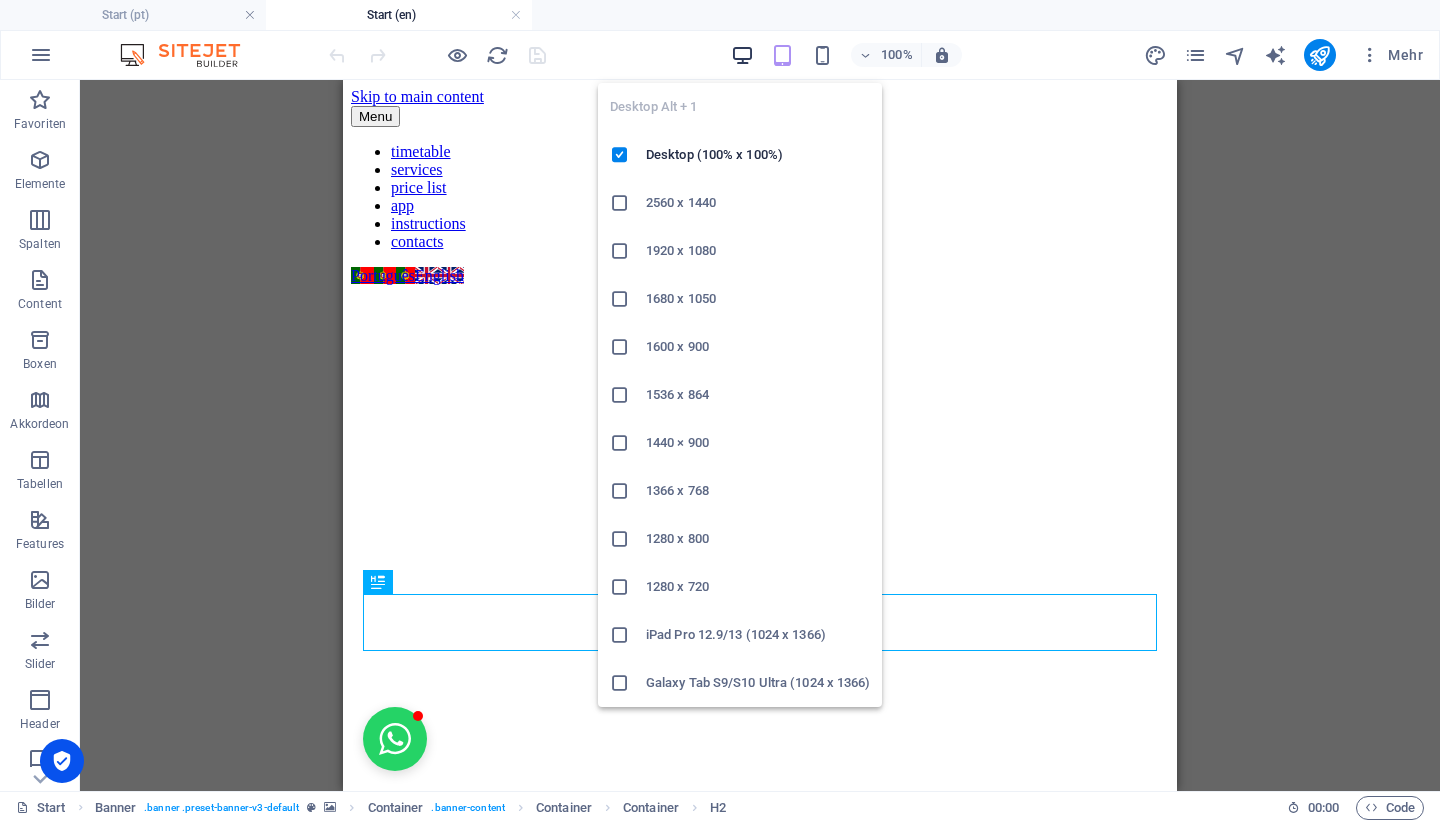 click at bounding box center [742, 55] 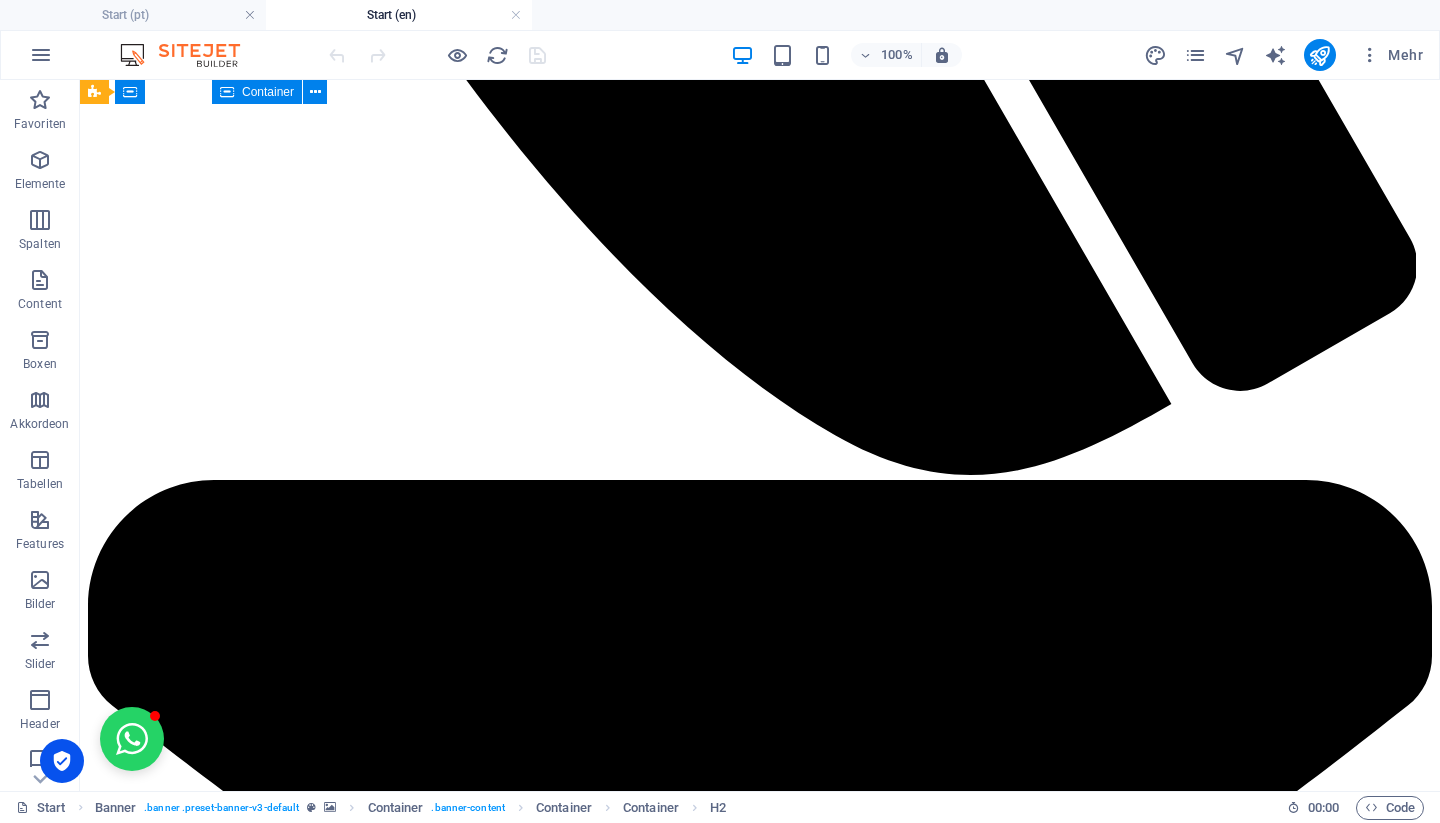 scroll, scrollTop: 2265, scrollLeft: 0, axis: vertical 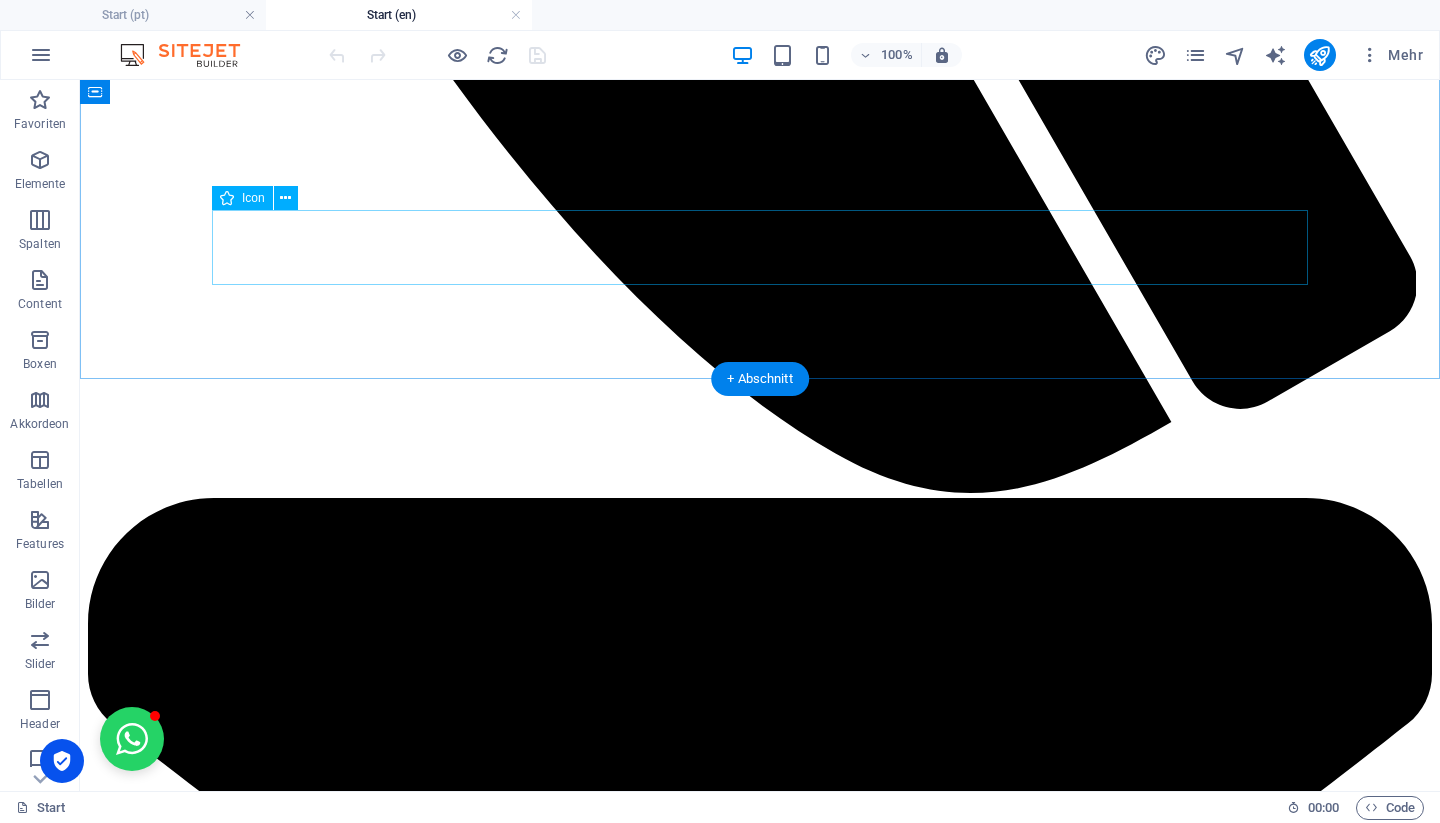 click at bounding box center [760, 13002] 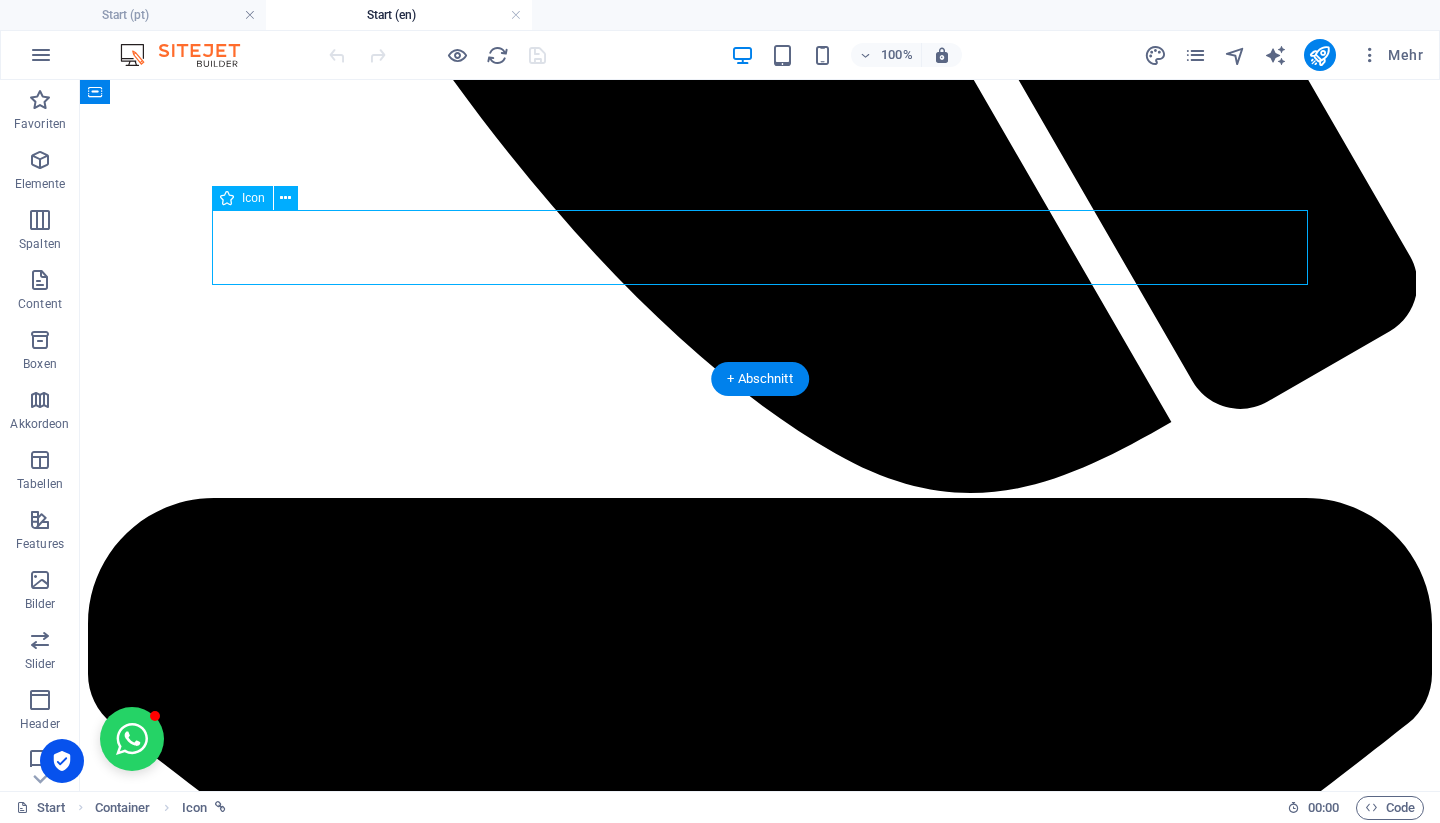 click at bounding box center (760, 13002) 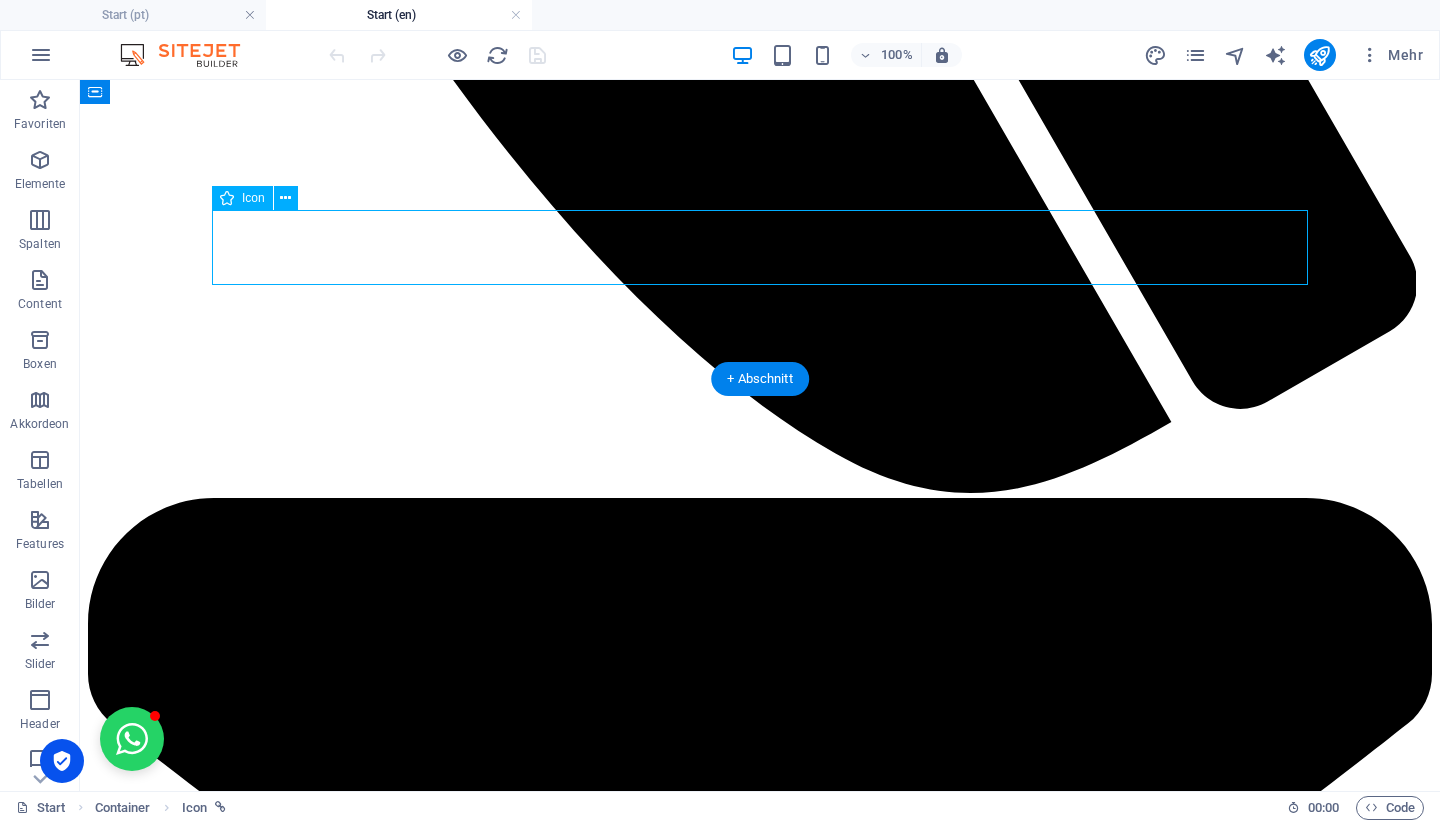 select on "xMidYMid" 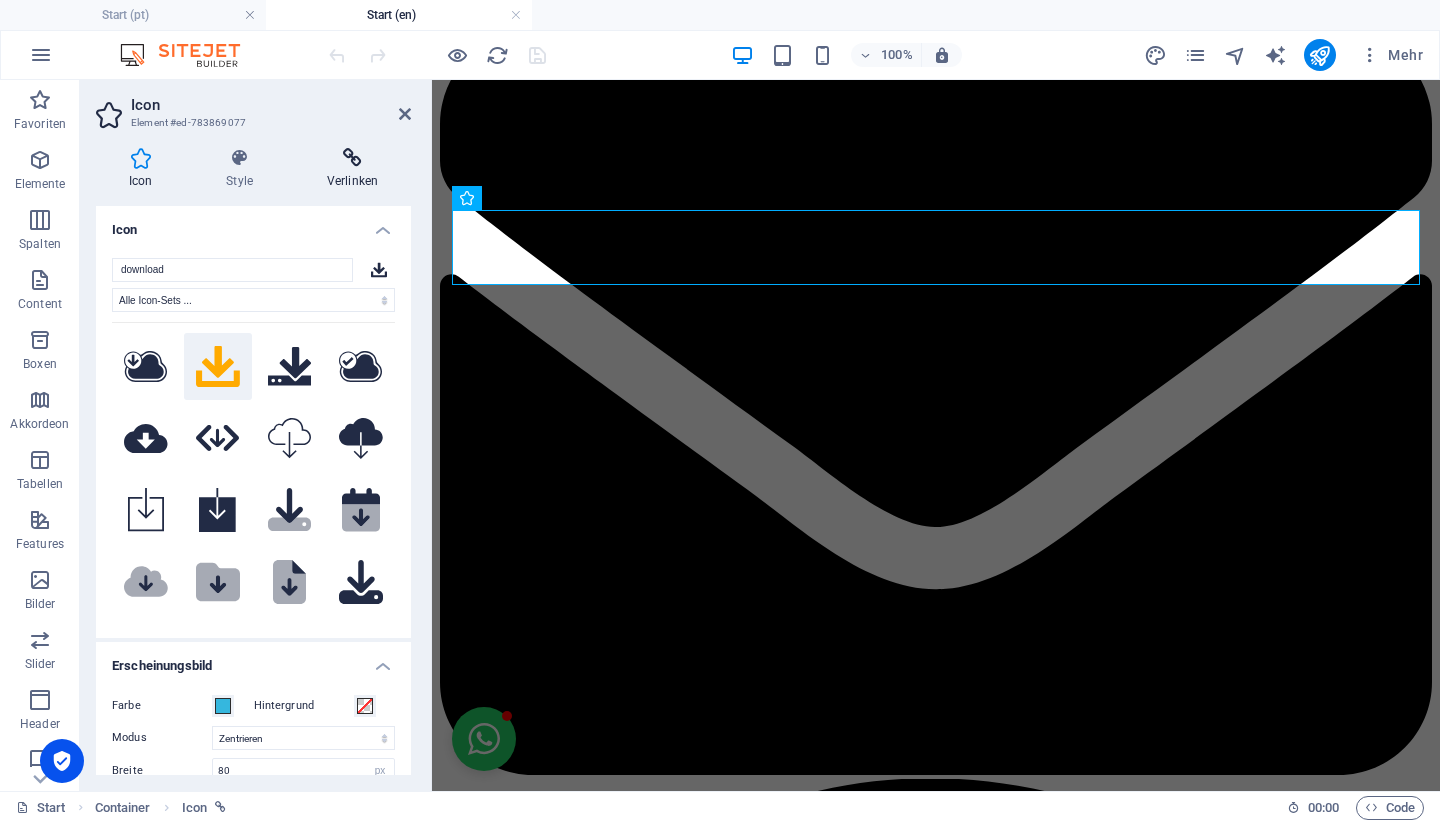 click at bounding box center (352, 158) 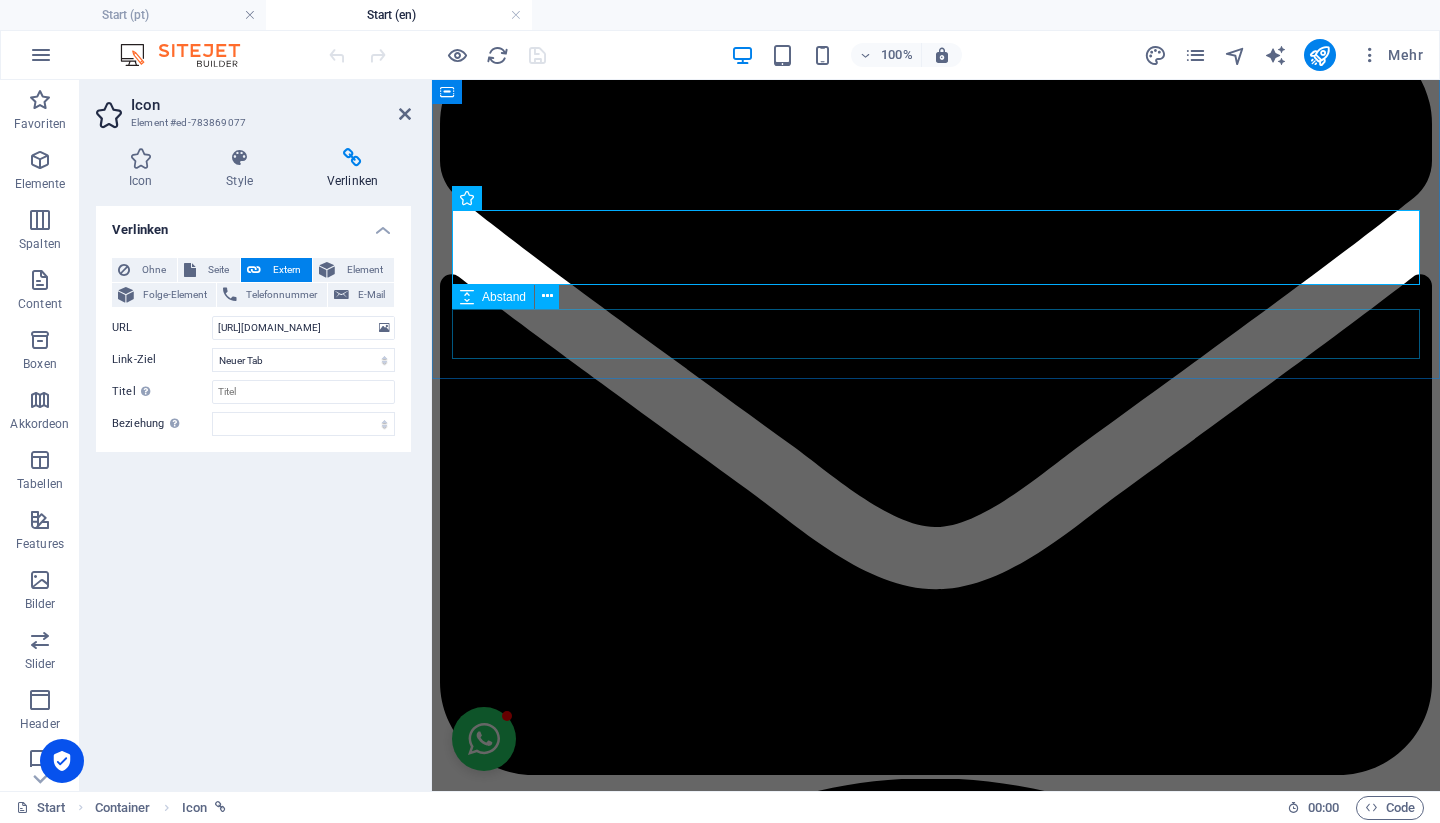 click at bounding box center [936, 9887] 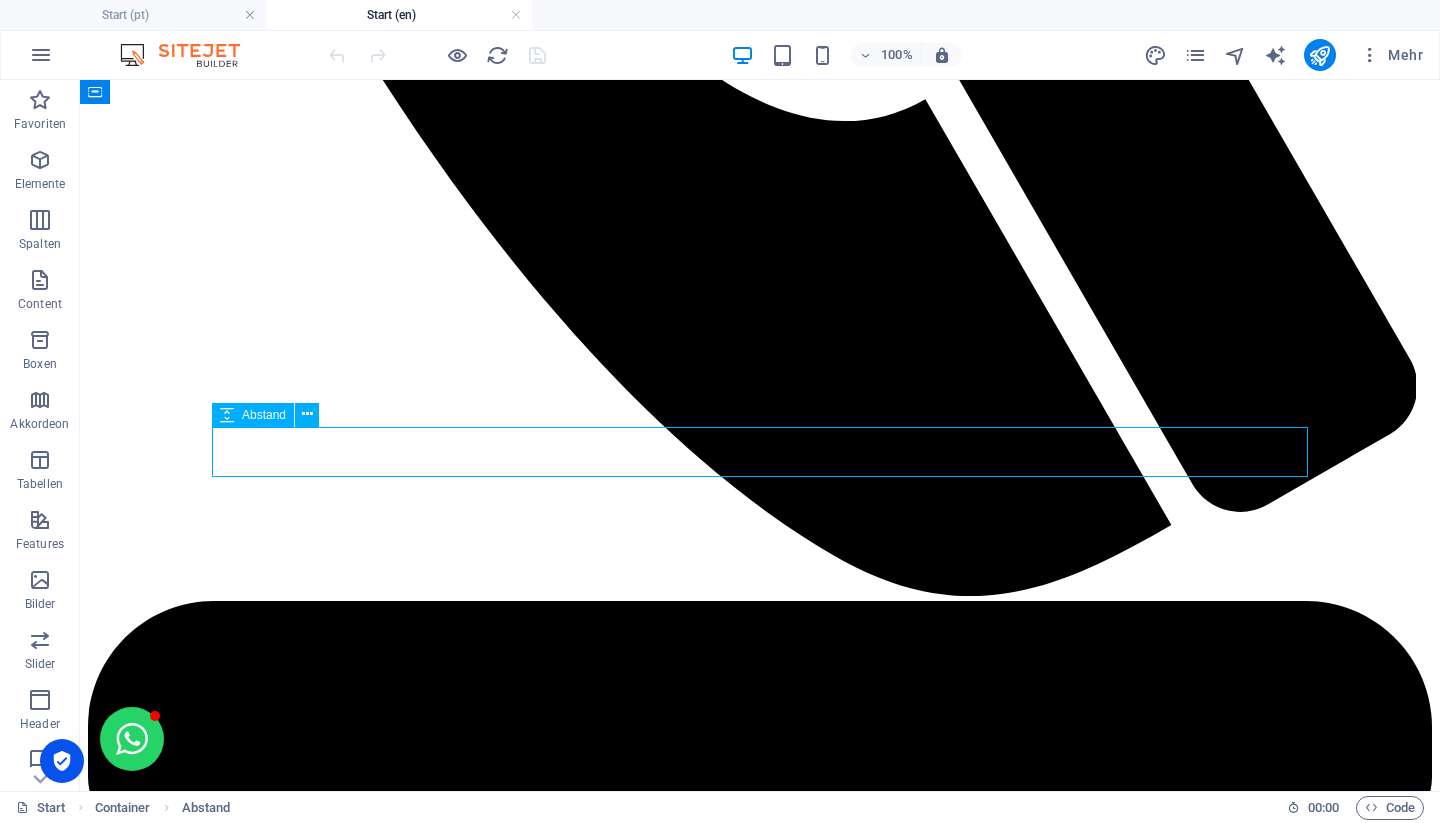 scroll, scrollTop: 2147, scrollLeft: 0, axis: vertical 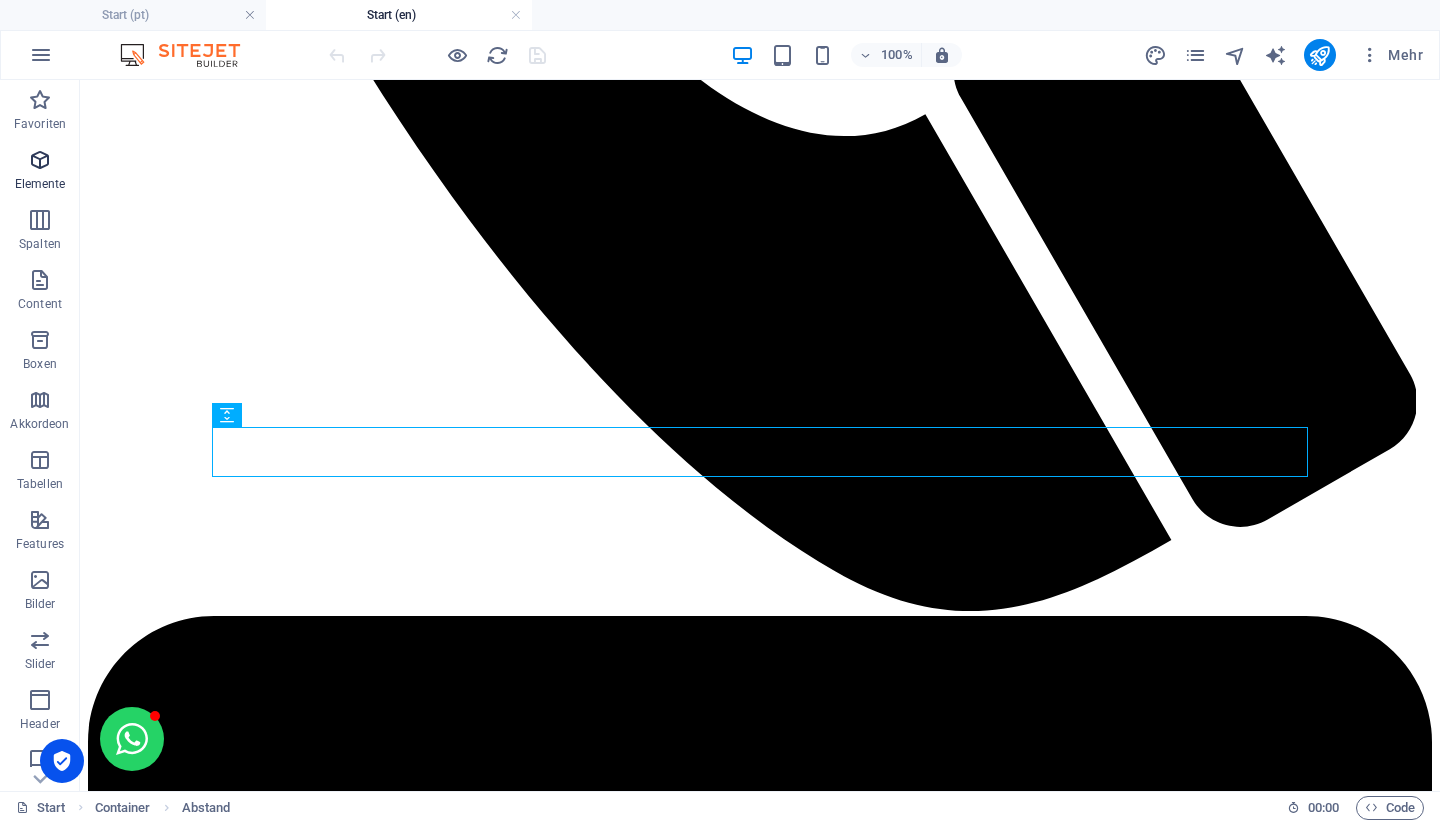 click at bounding box center (40, 160) 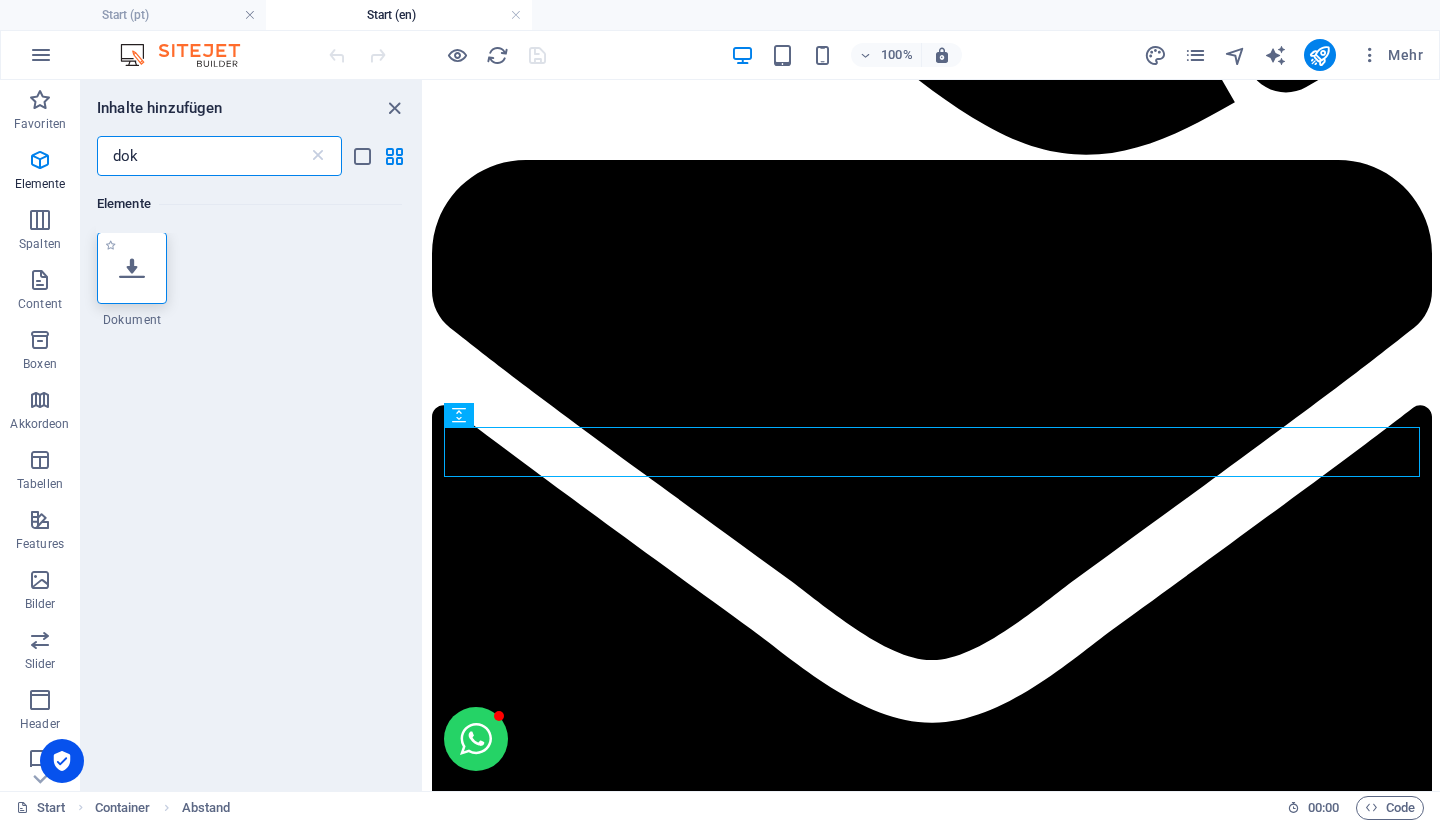 scroll, scrollTop: 0, scrollLeft: 0, axis: both 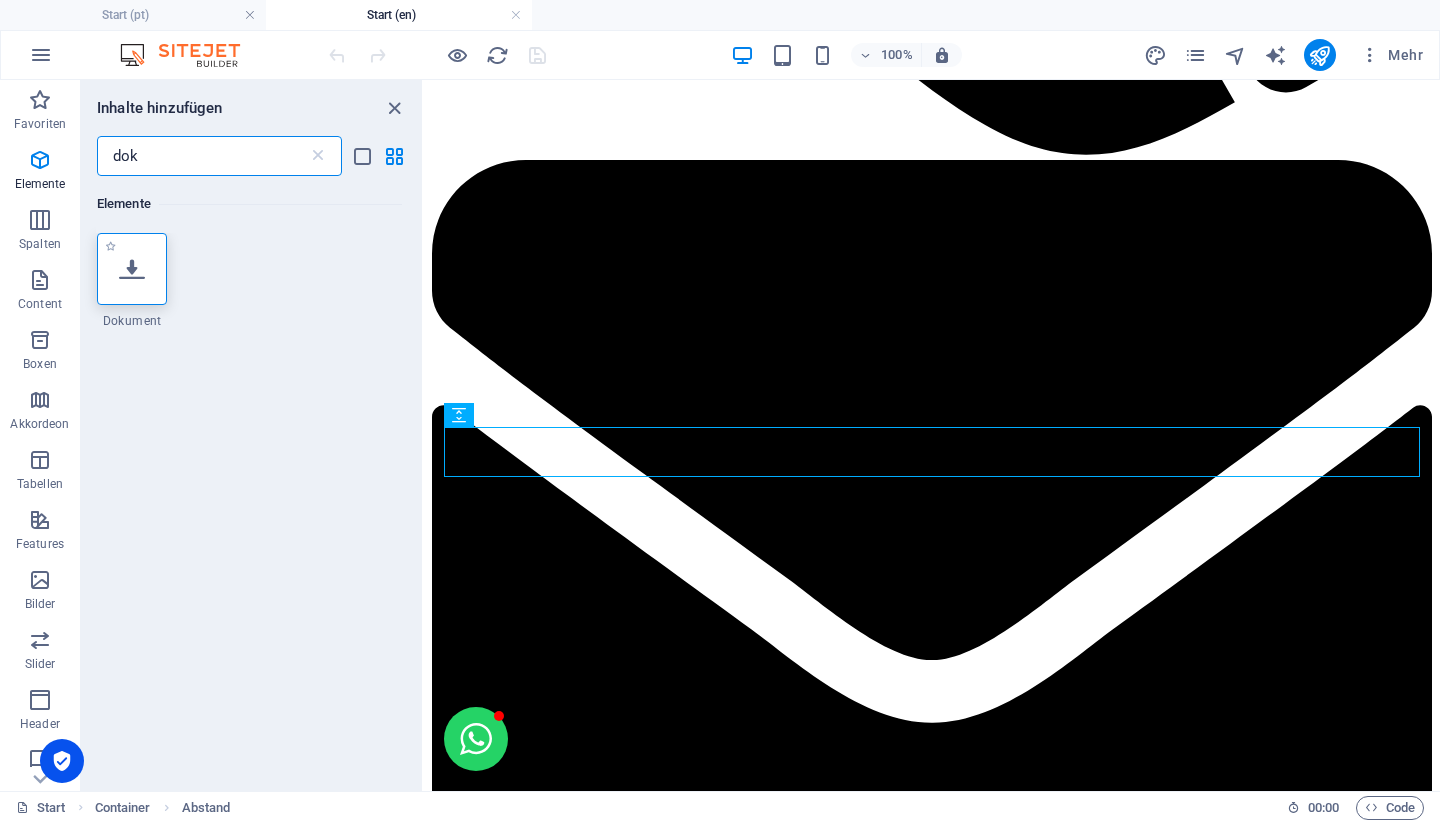 type on "dok" 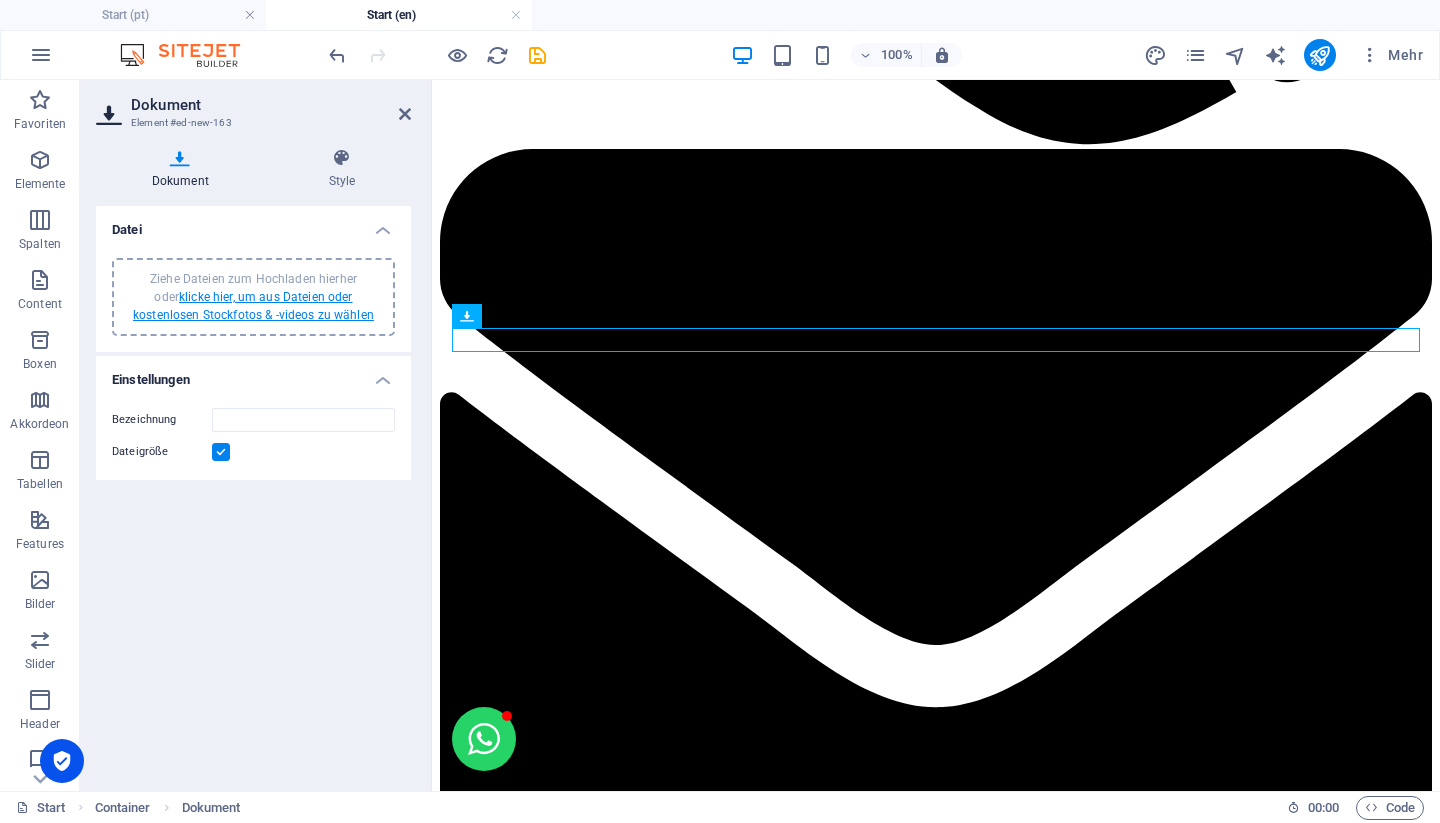 click on "klicke hier, um aus Dateien oder kostenlosen Stockfotos & -videos zu wählen" at bounding box center [253, 306] 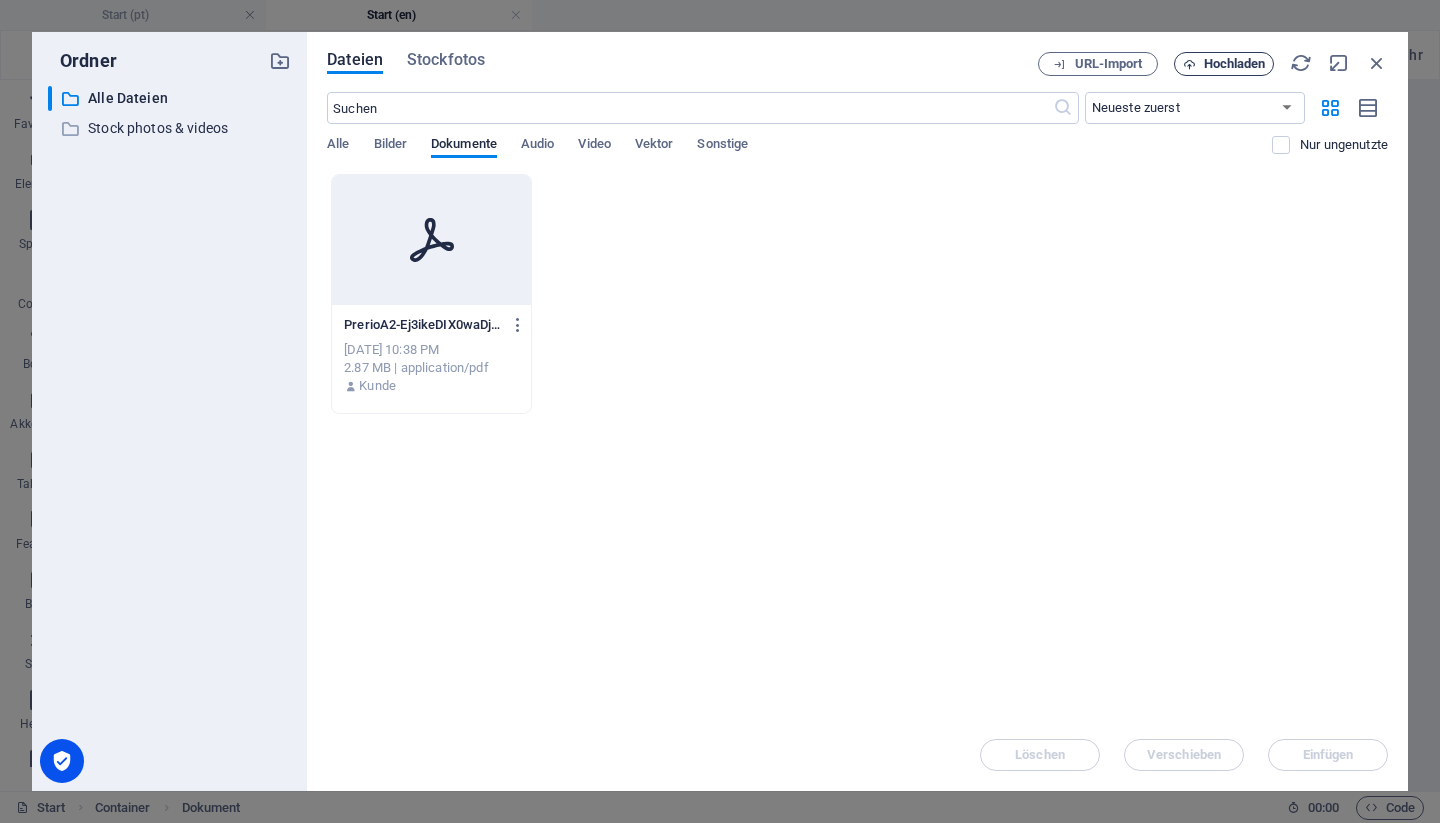click on "Hochladen" at bounding box center [1235, 64] 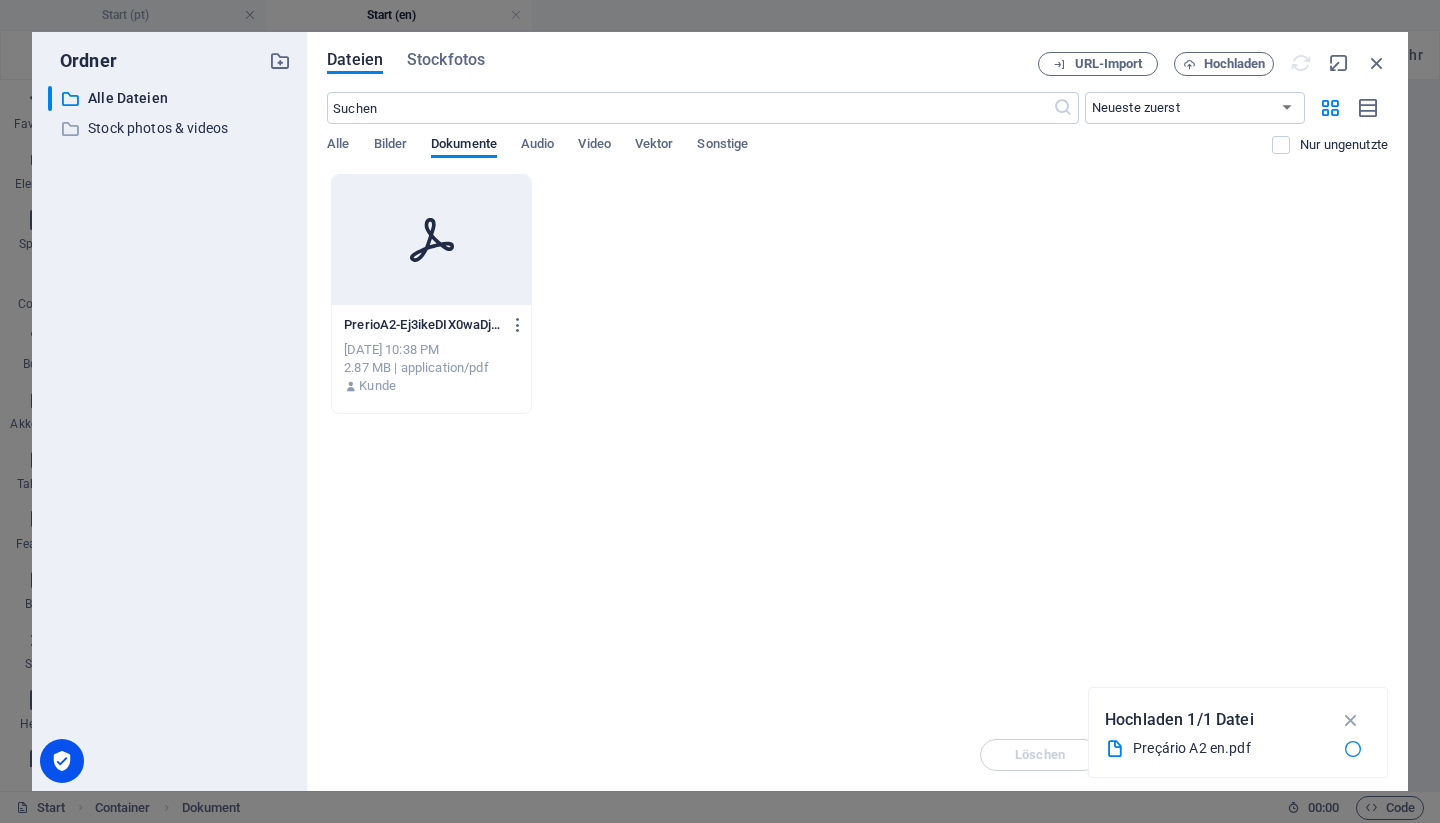 type on "PrerioA2en-y5HrP9eDWgU8FdyWzM8BeQ.pdf" 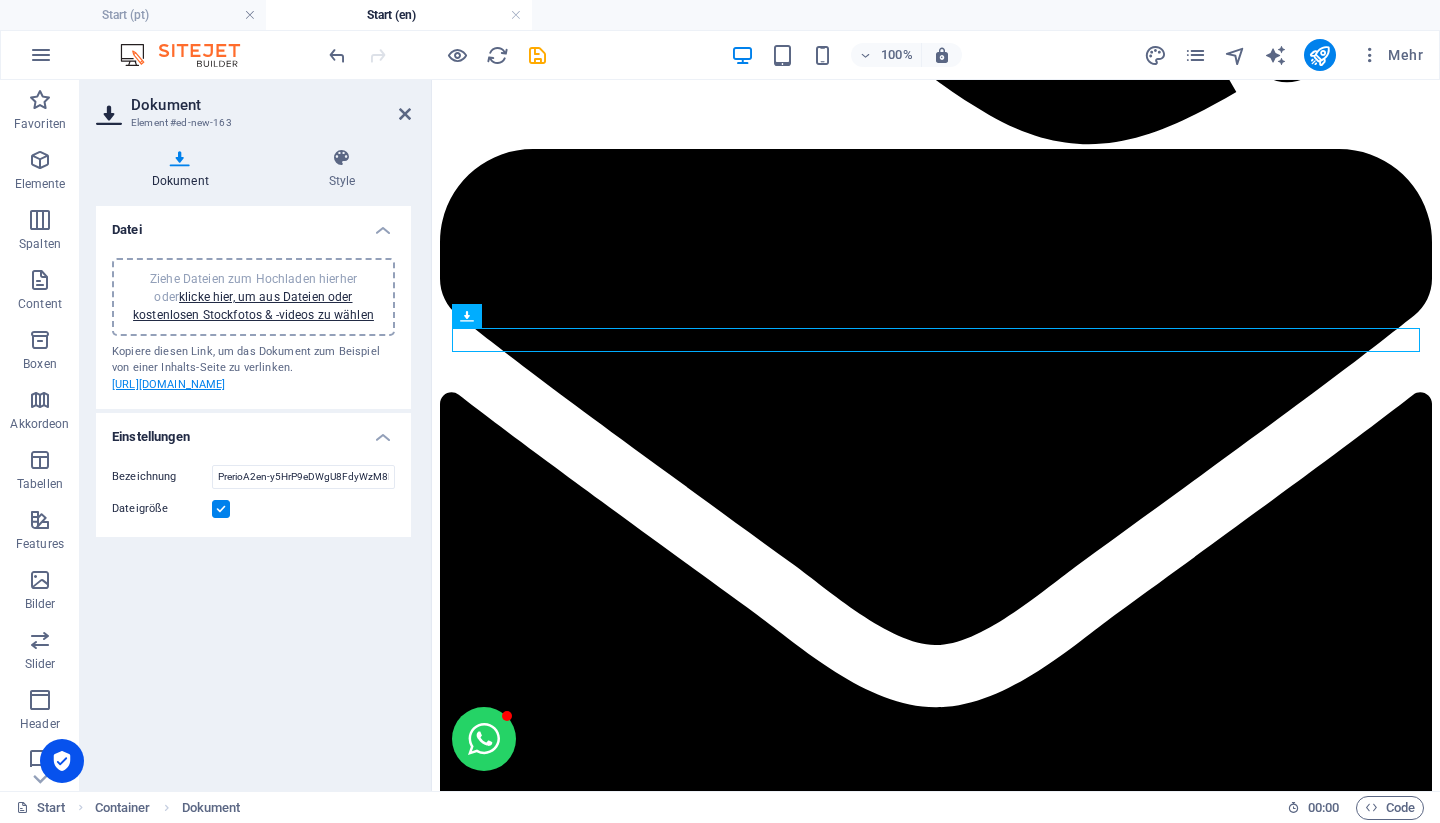 click on "[URL][DOMAIN_NAME]" at bounding box center (169, 384) 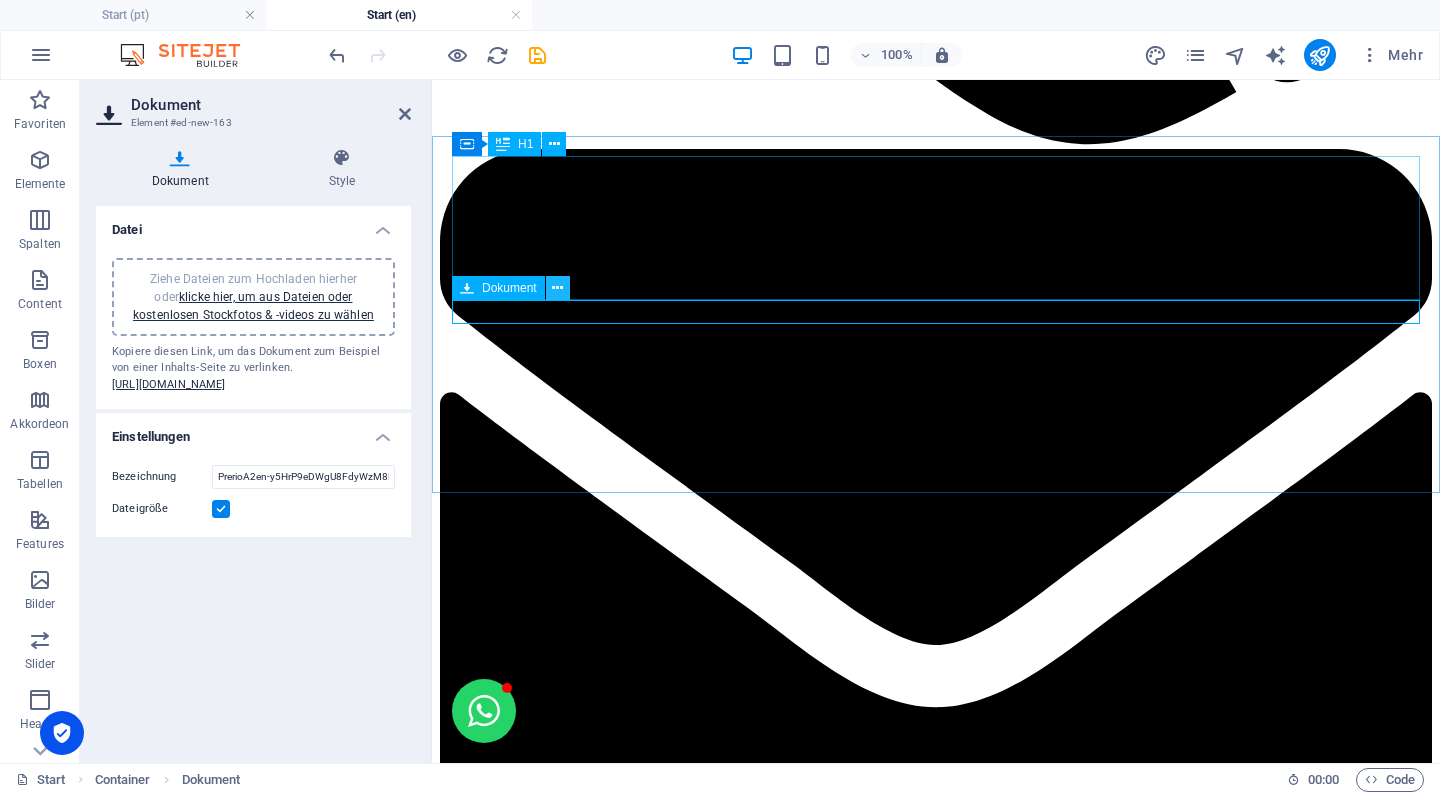click at bounding box center (557, 288) 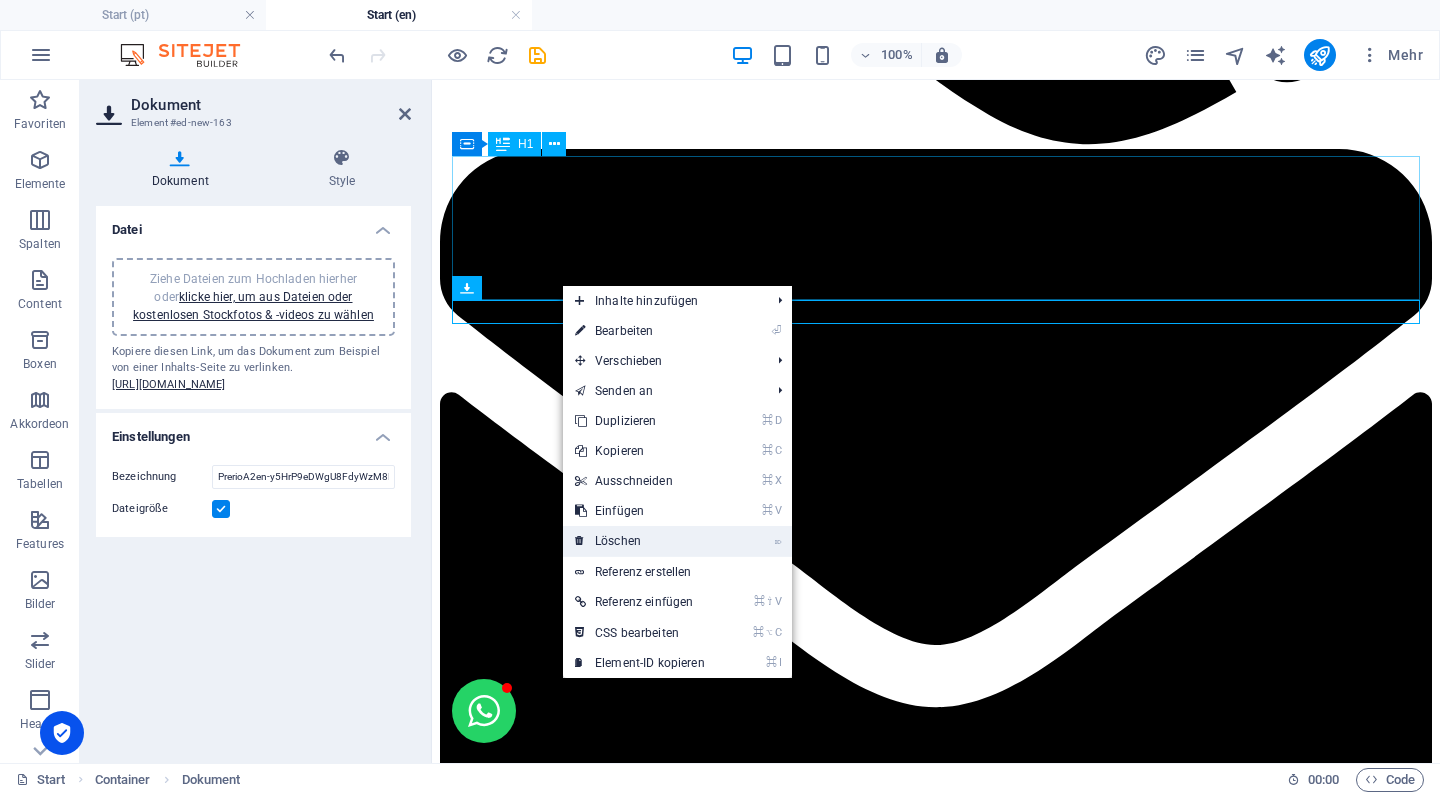 click on "⌦  Löschen" at bounding box center [640, 541] 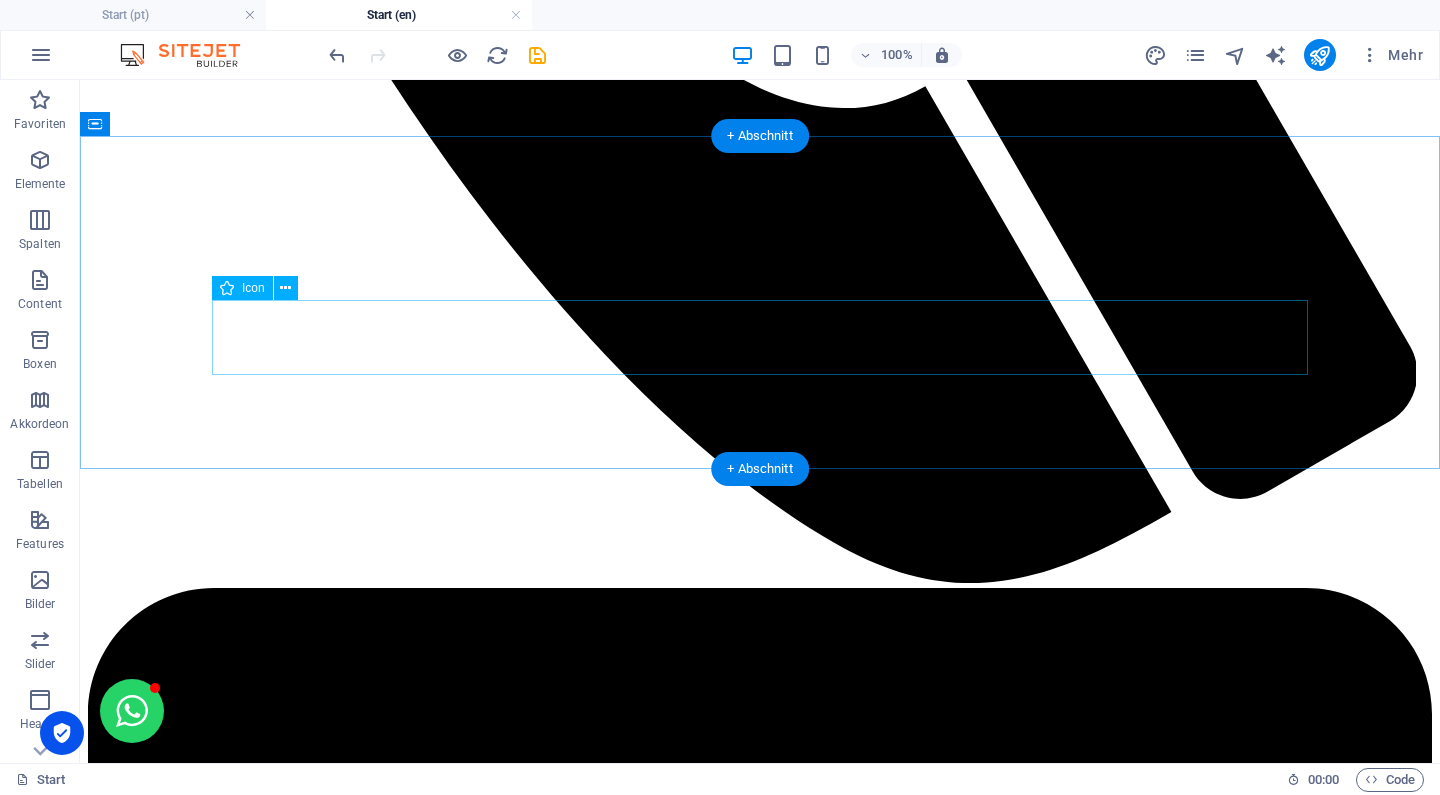 click at bounding box center [760, 13092] 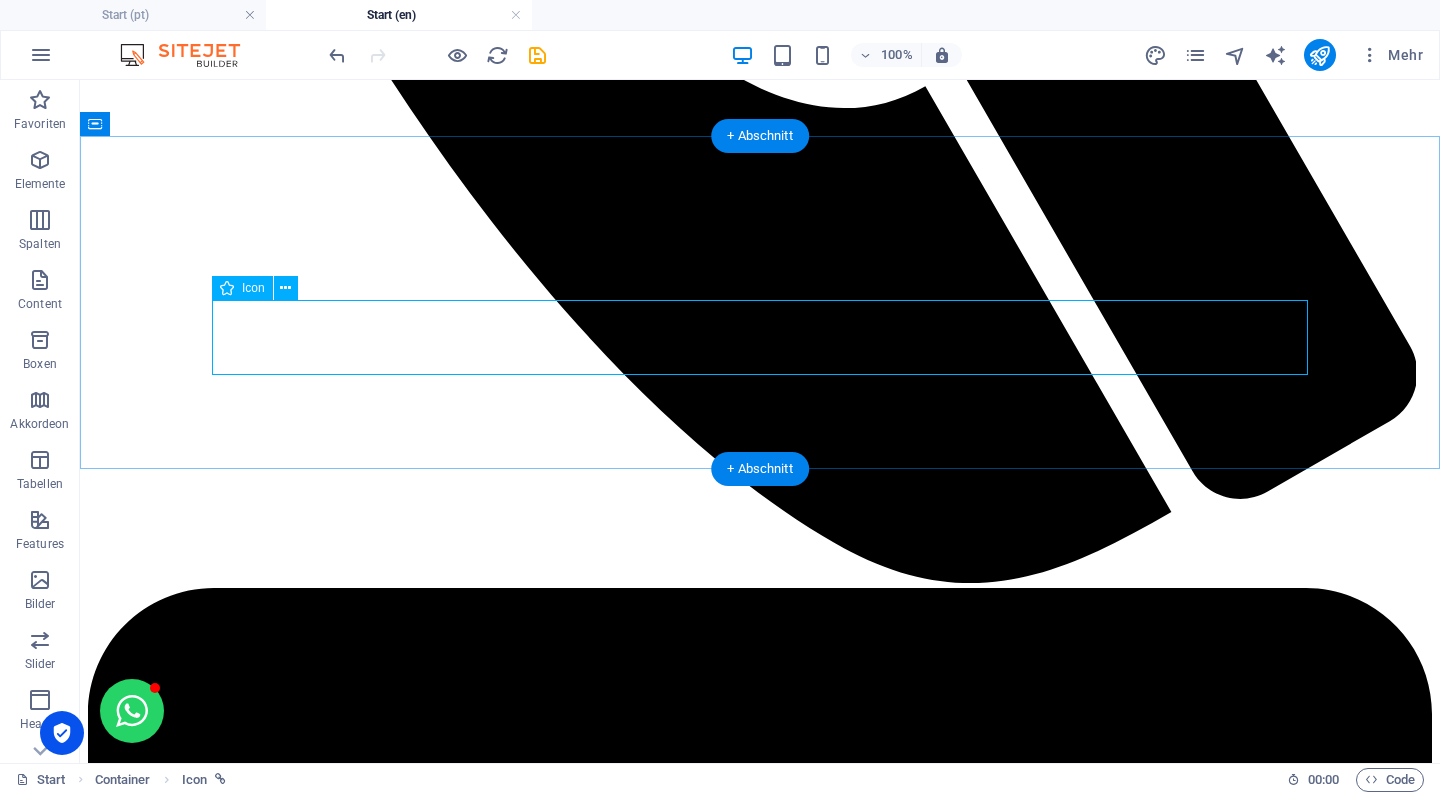 click at bounding box center (760, 13092) 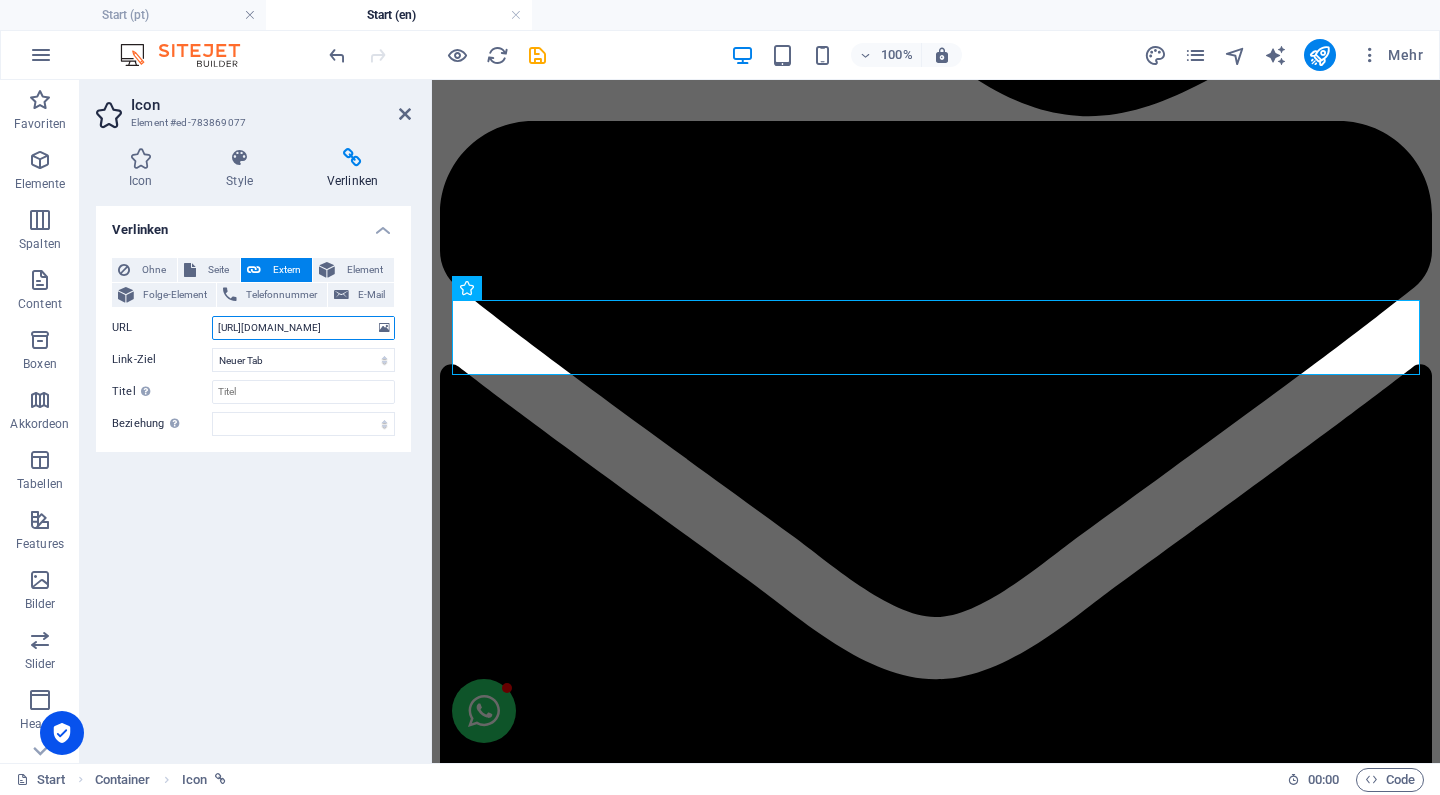 click on "[URL][DOMAIN_NAME]" at bounding box center (303, 328) 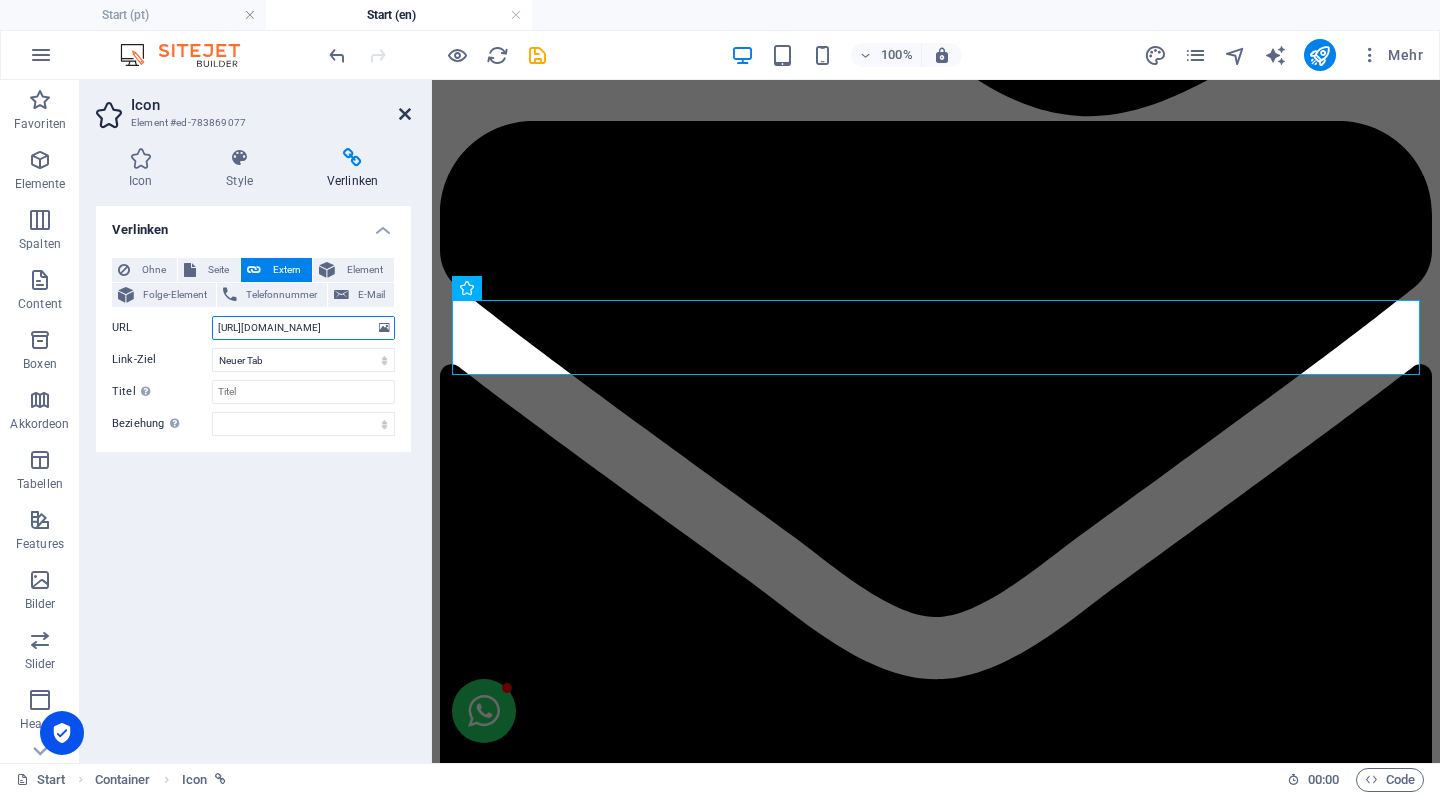 type on "[URL][DOMAIN_NAME]" 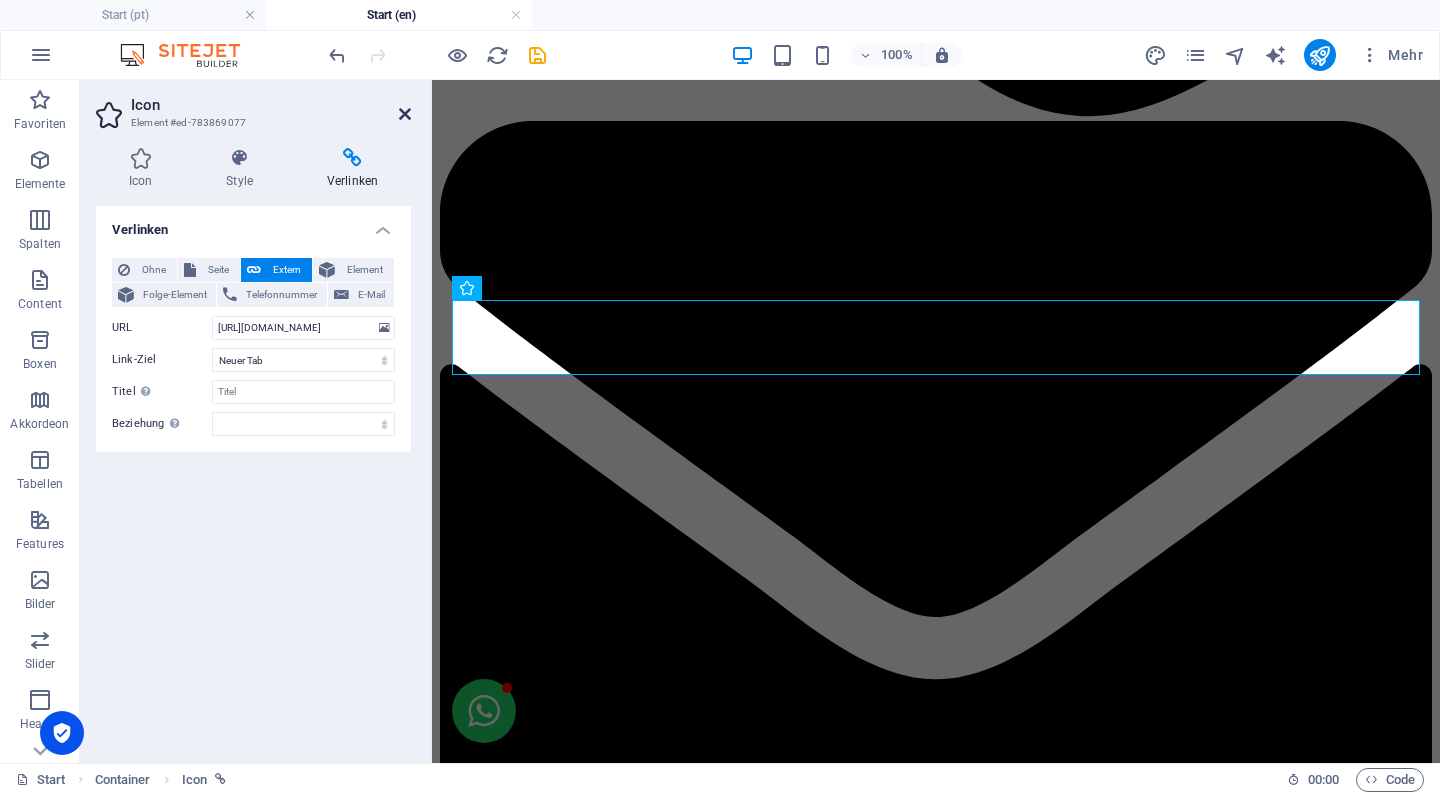 click at bounding box center [405, 114] 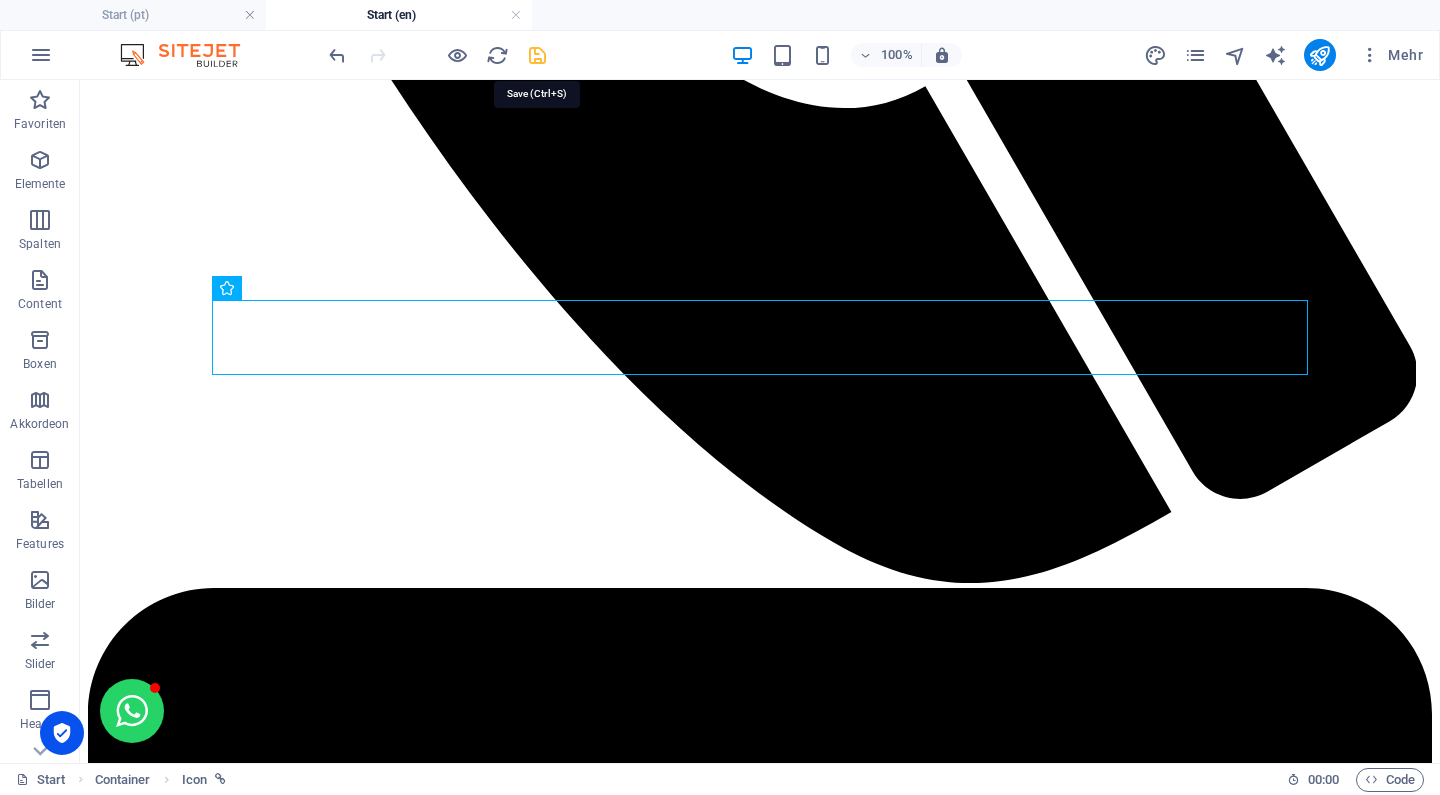 click at bounding box center (537, 55) 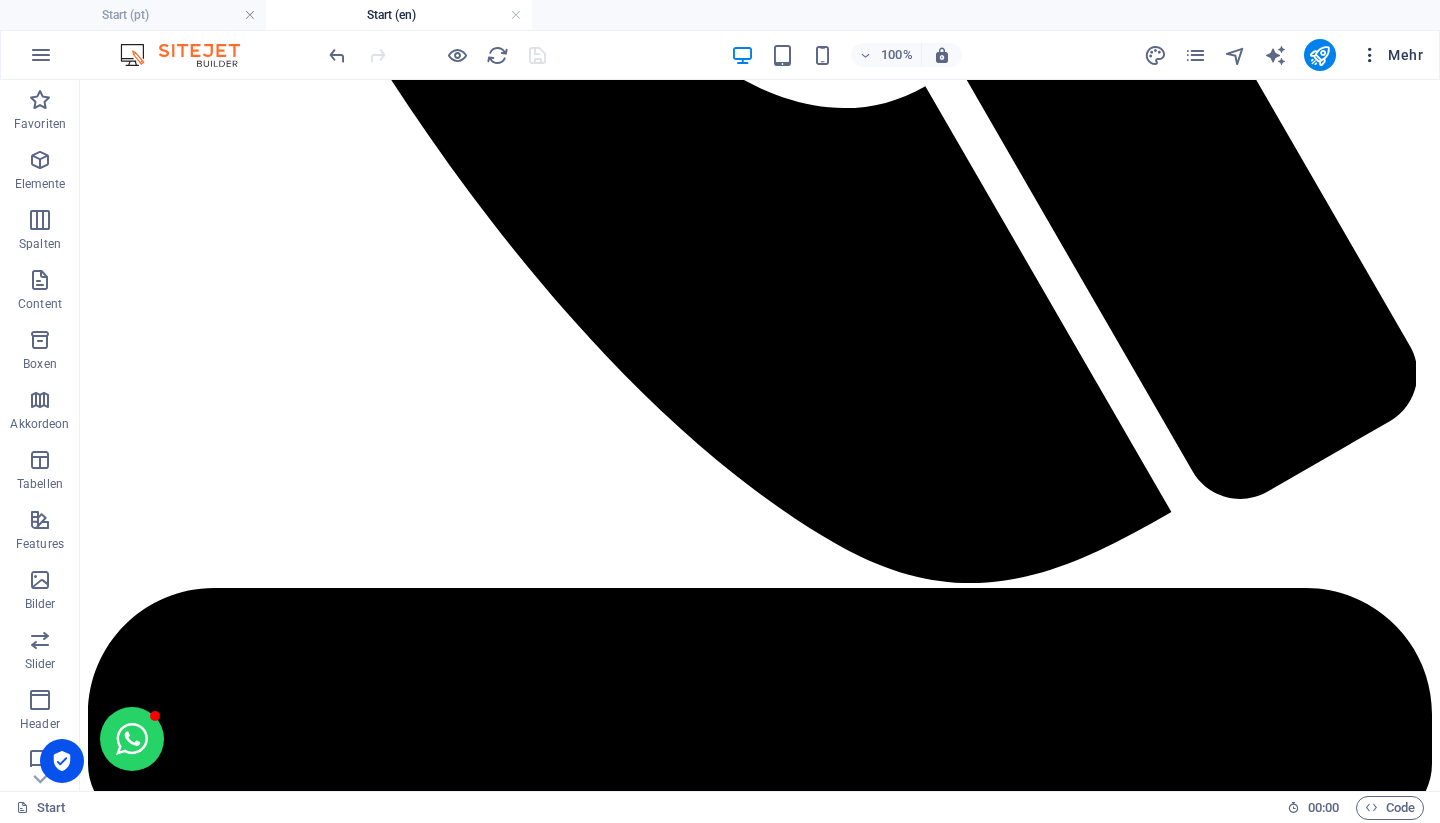 click at bounding box center (1370, 55) 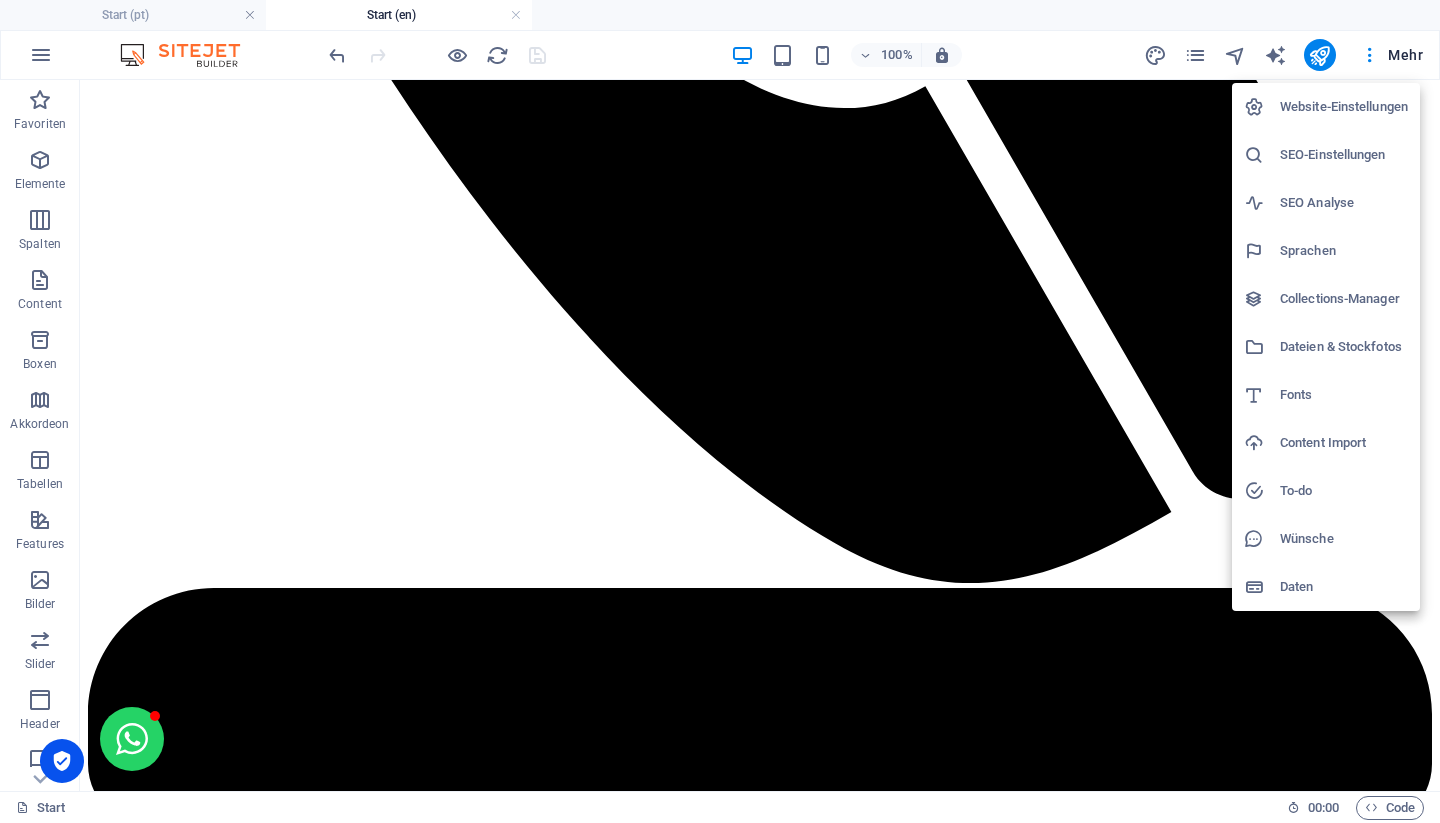 click on "SEO-Einstellungen" at bounding box center (1326, 155) 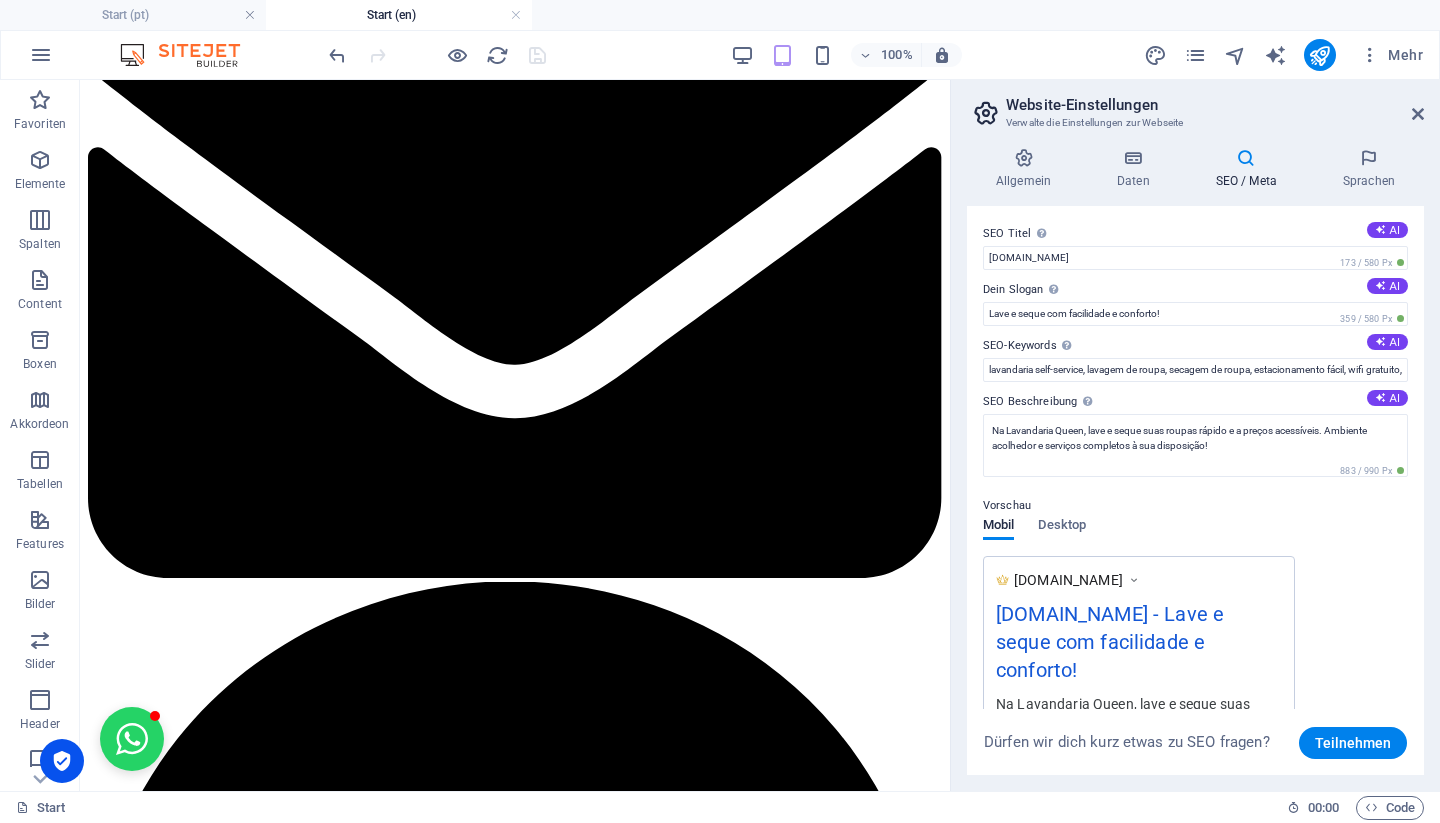 scroll, scrollTop: 0, scrollLeft: 0, axis: both 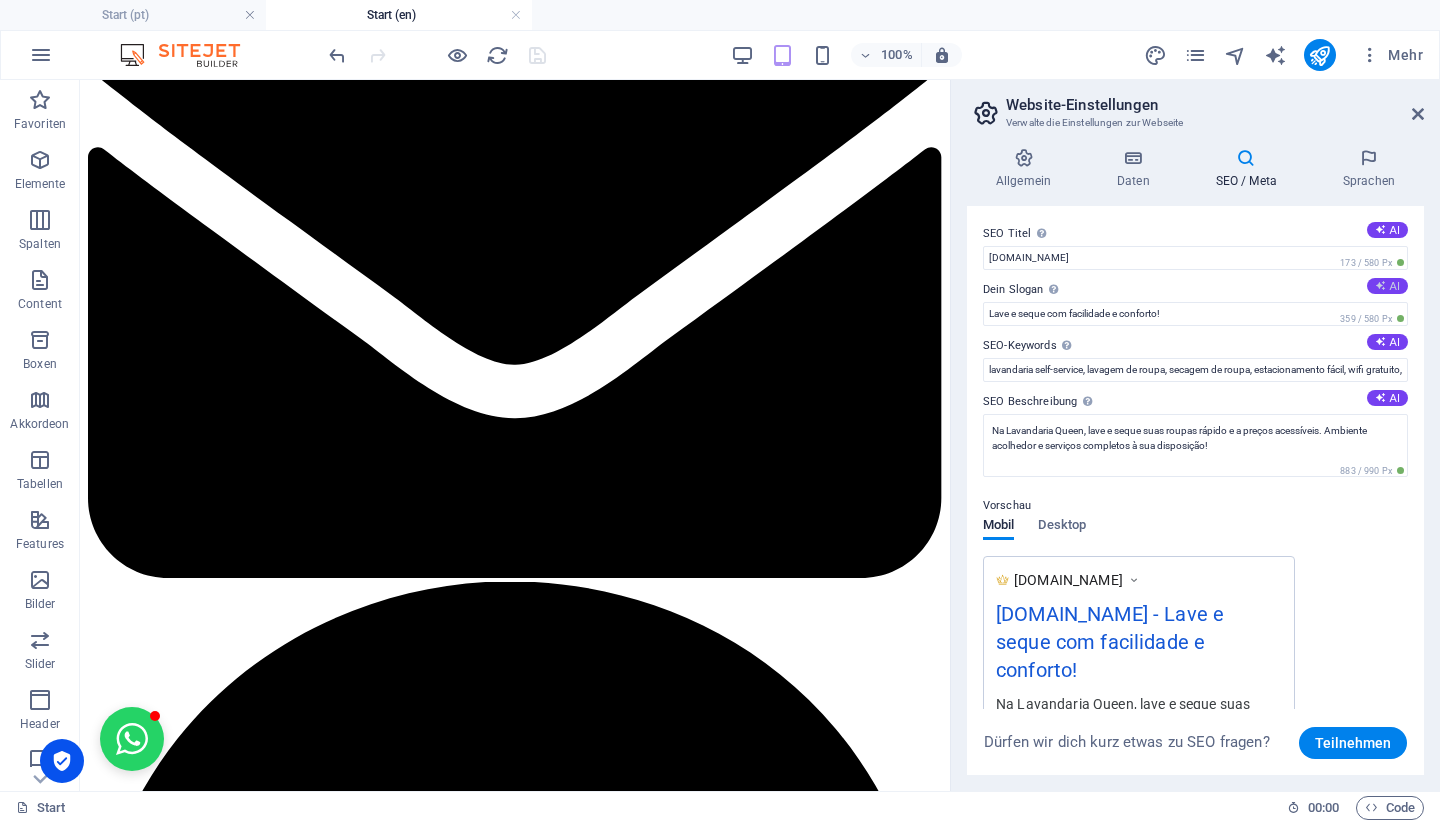 click on "AI" at bounding box center [1387, 286] 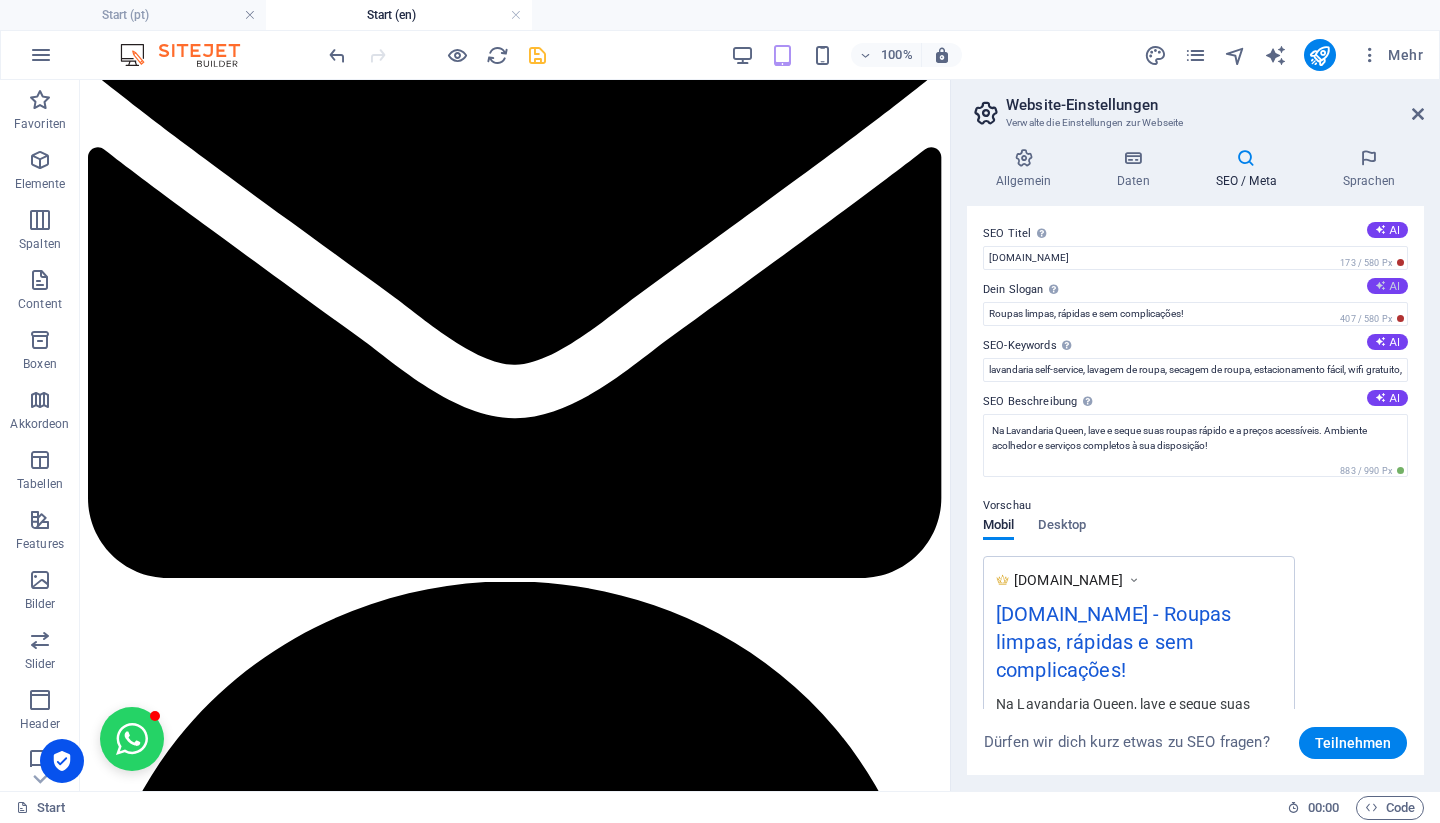 click on "AI" at bounding box center (1387, 286) 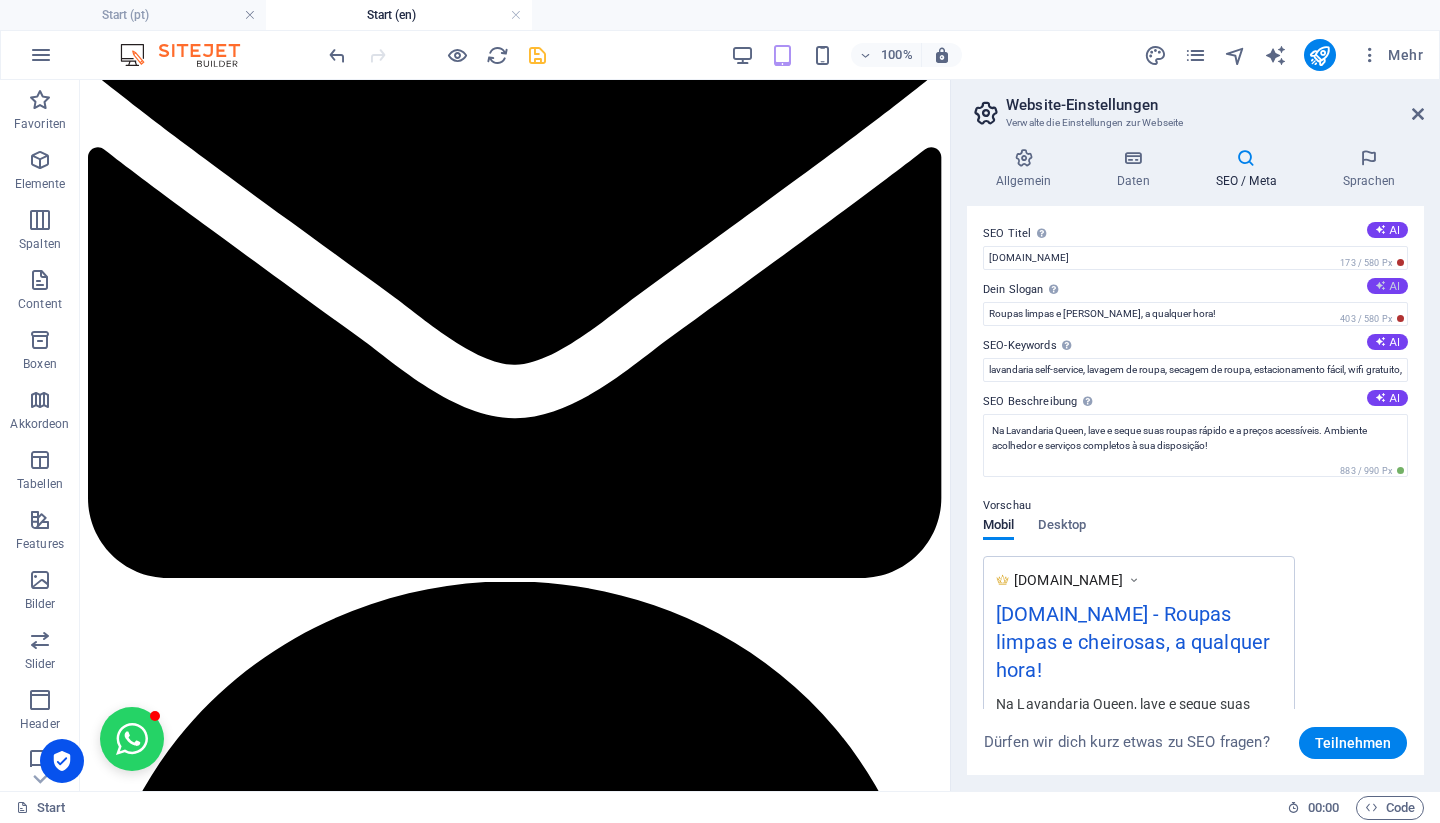 click on "AI" at bounding box center (1387, 286) 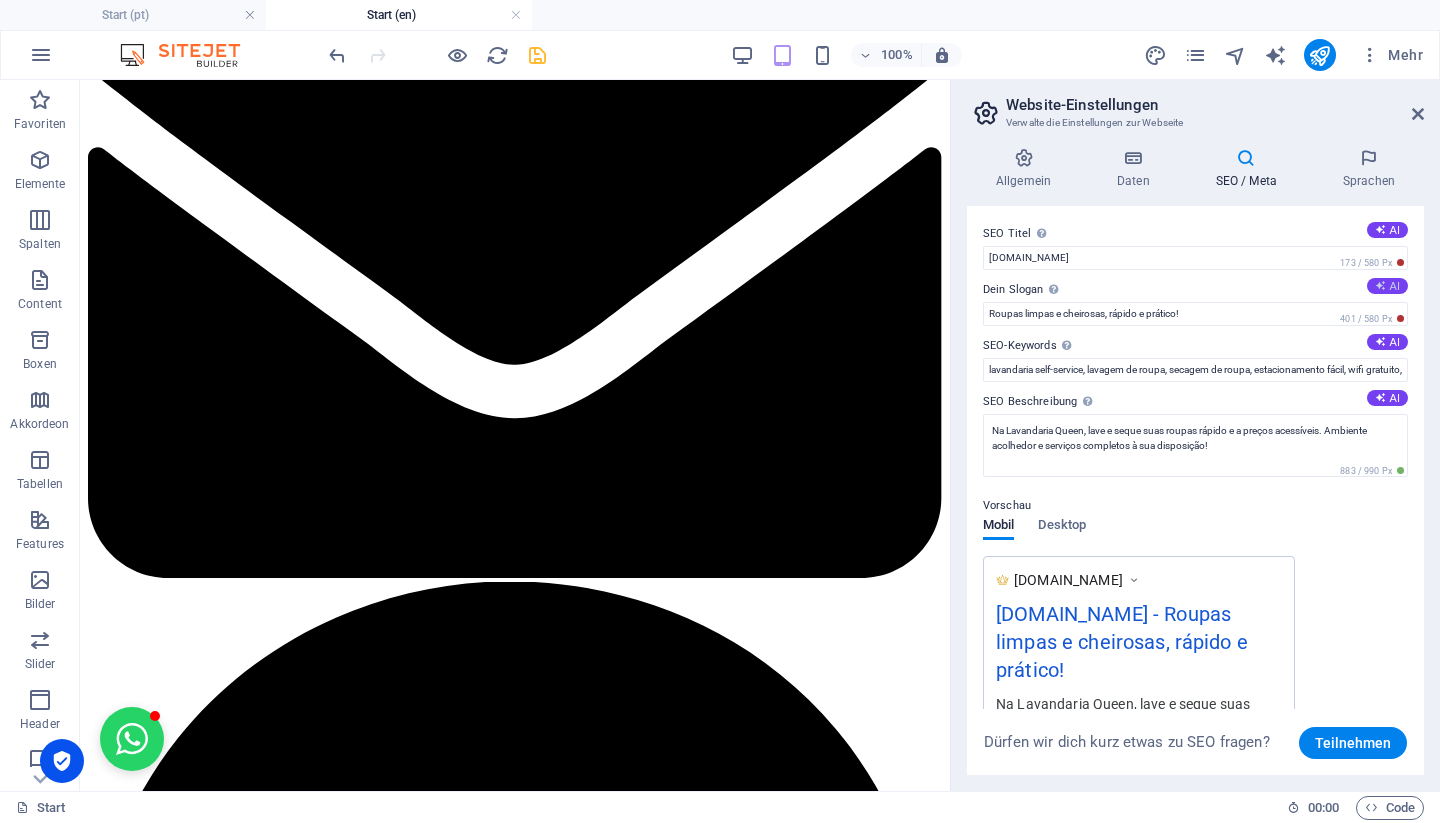 click on "AI" at bounding box center (1387, 286) 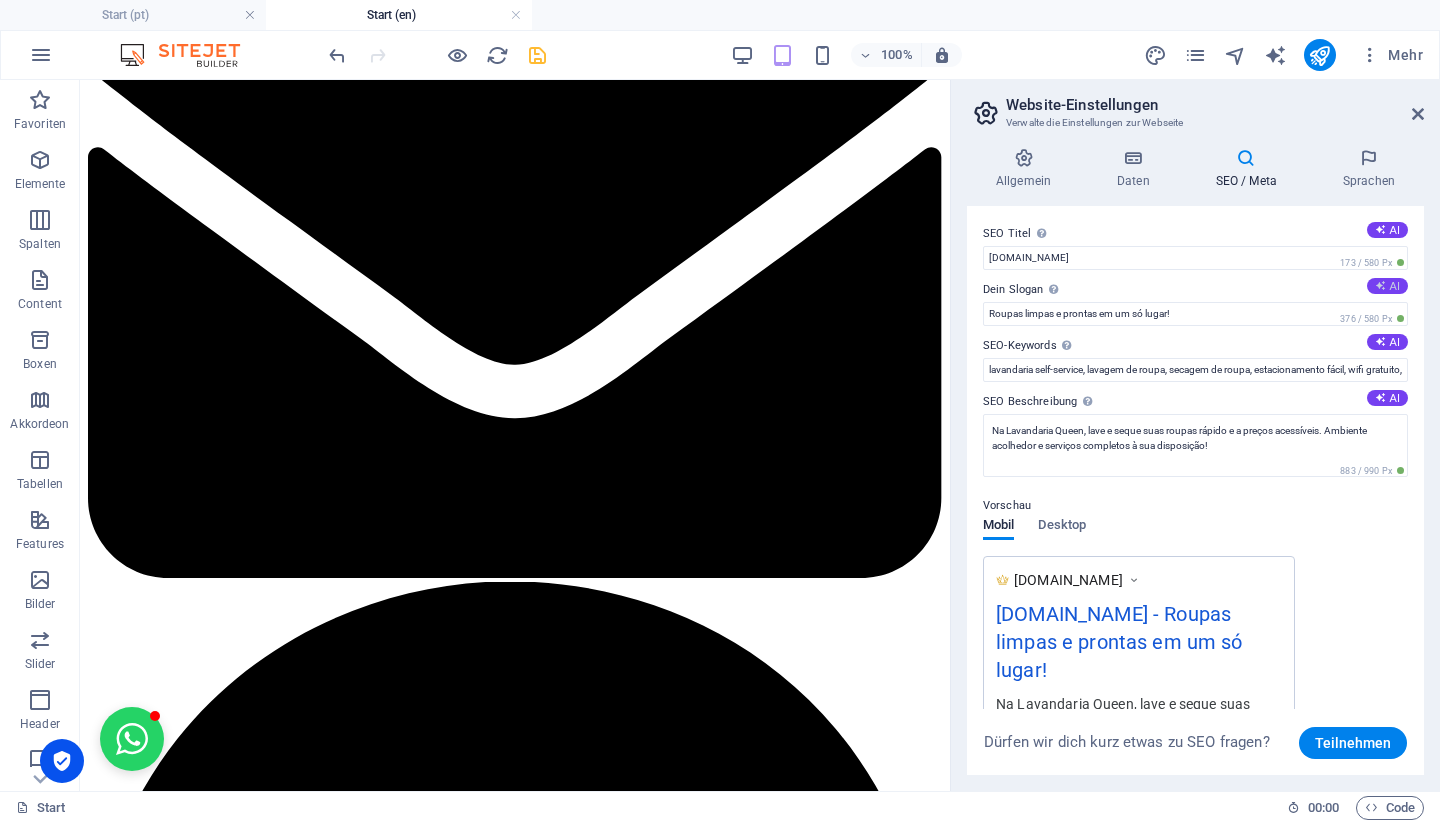 click on "AI" at bounding box center [1387, 286] 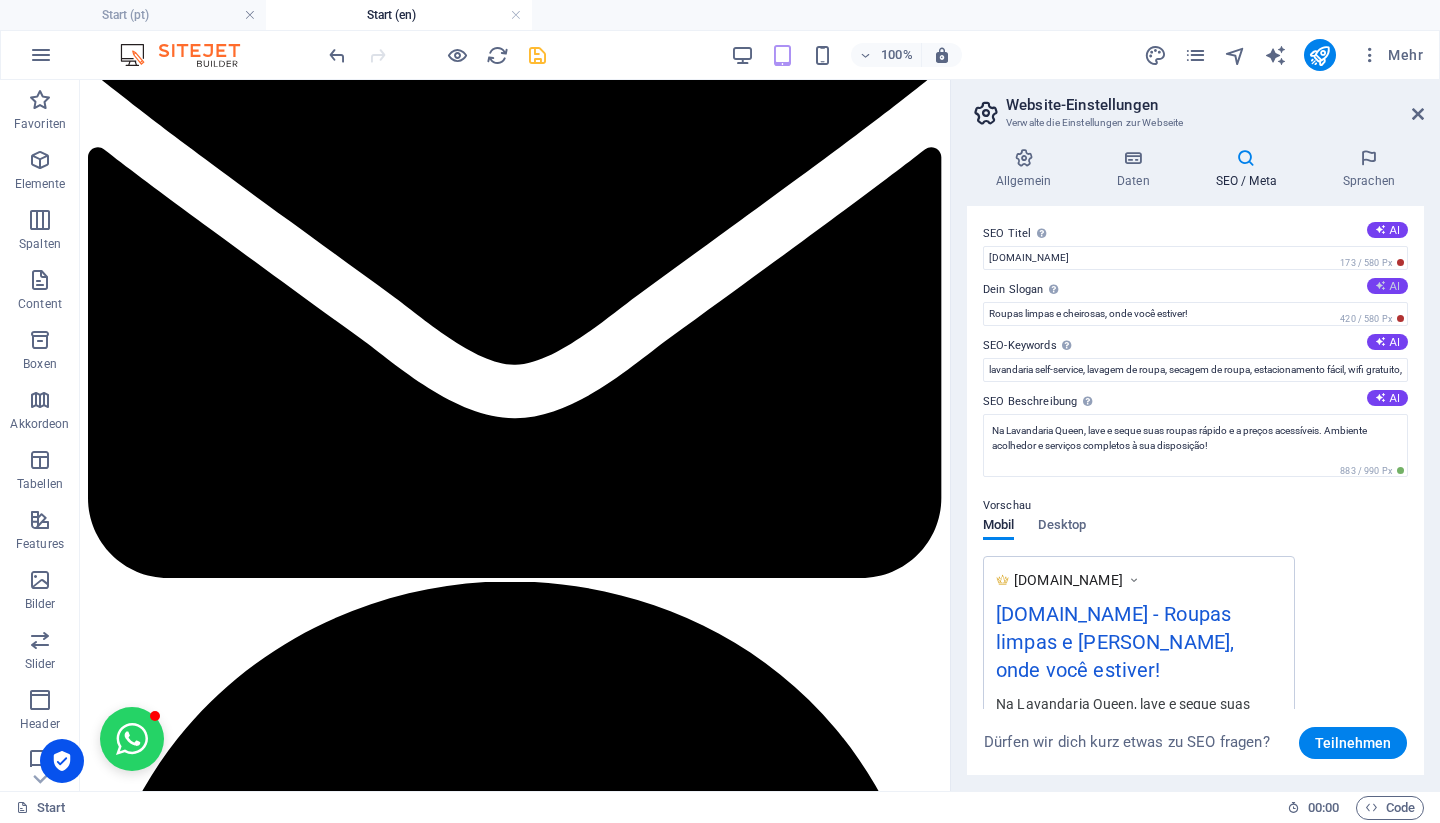 click on "AI" at bounding box center [1387, 286] 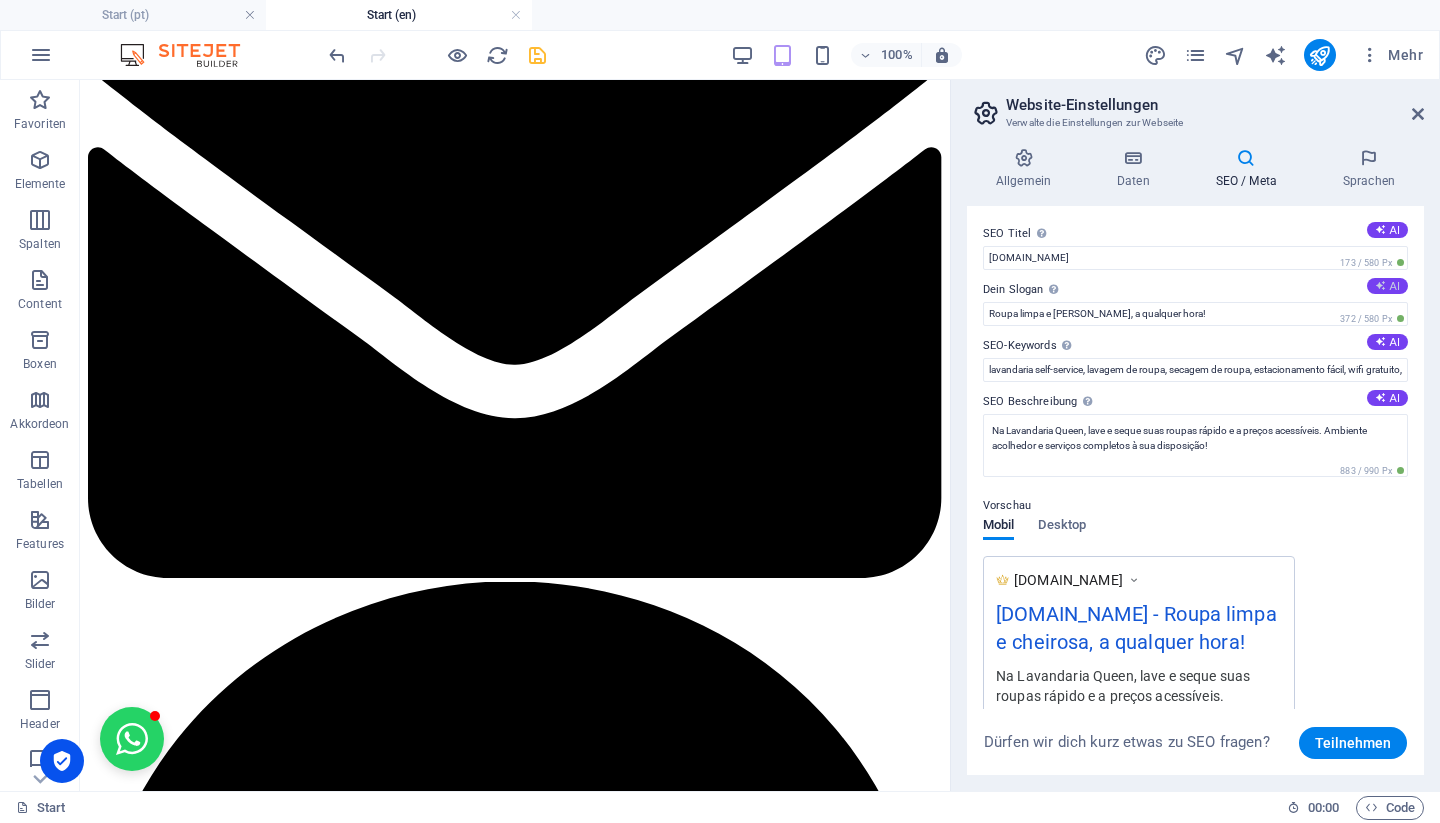 click on "AI" at bounding box center [1387, 286] 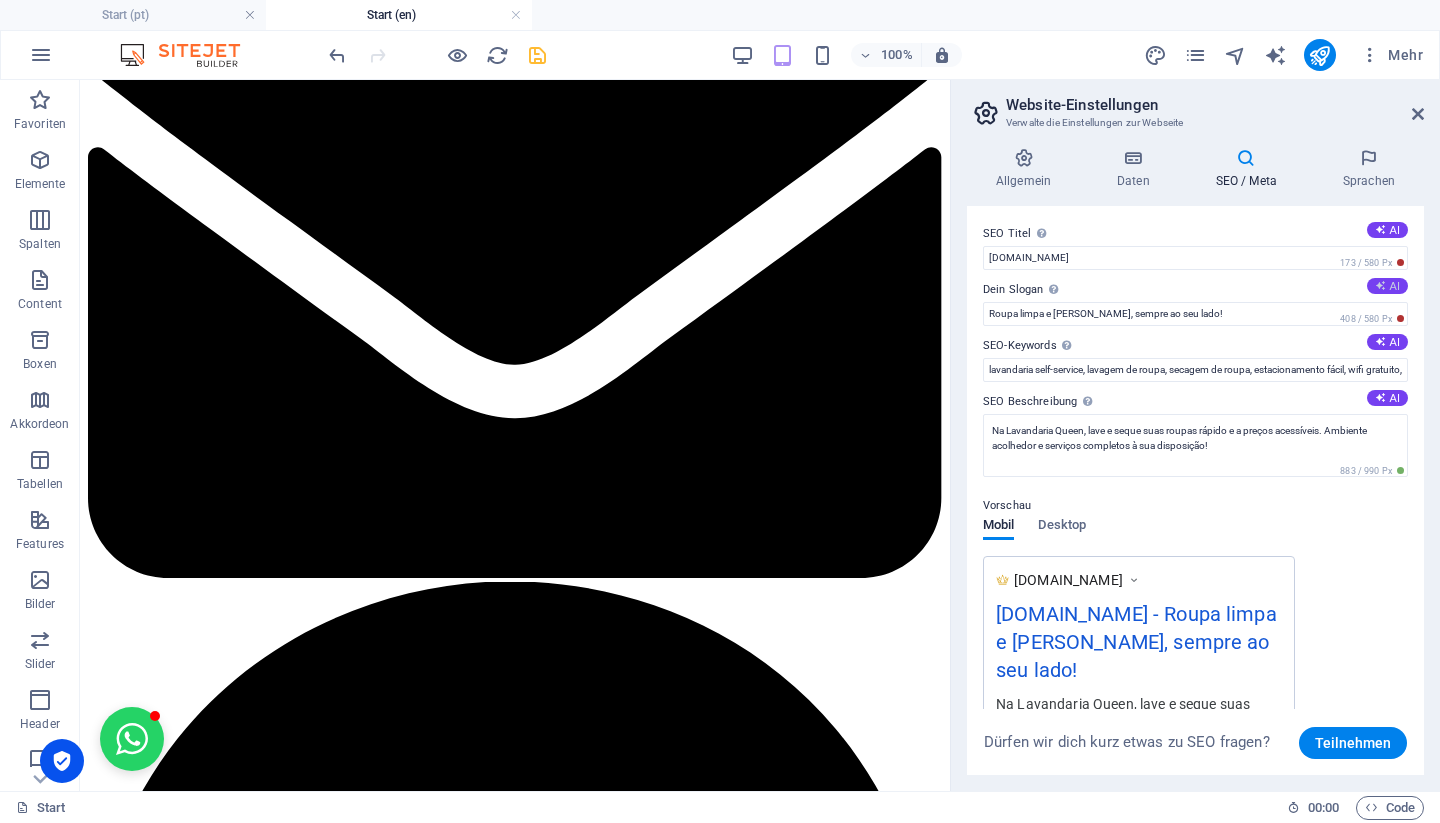 click on "AI" at bounding box center (1387, 286) 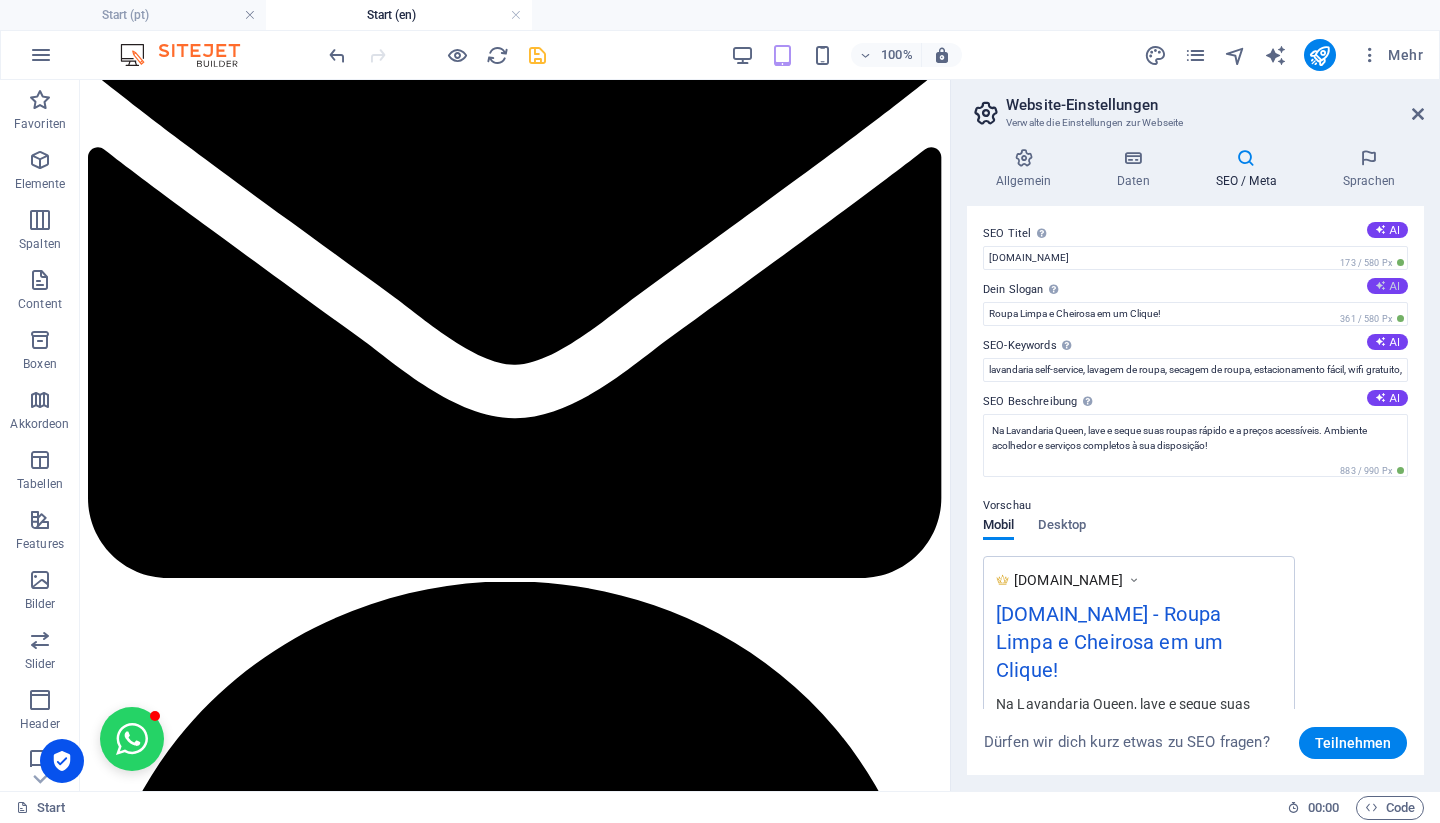 click on "AI" at bounding box center (1387, 286) 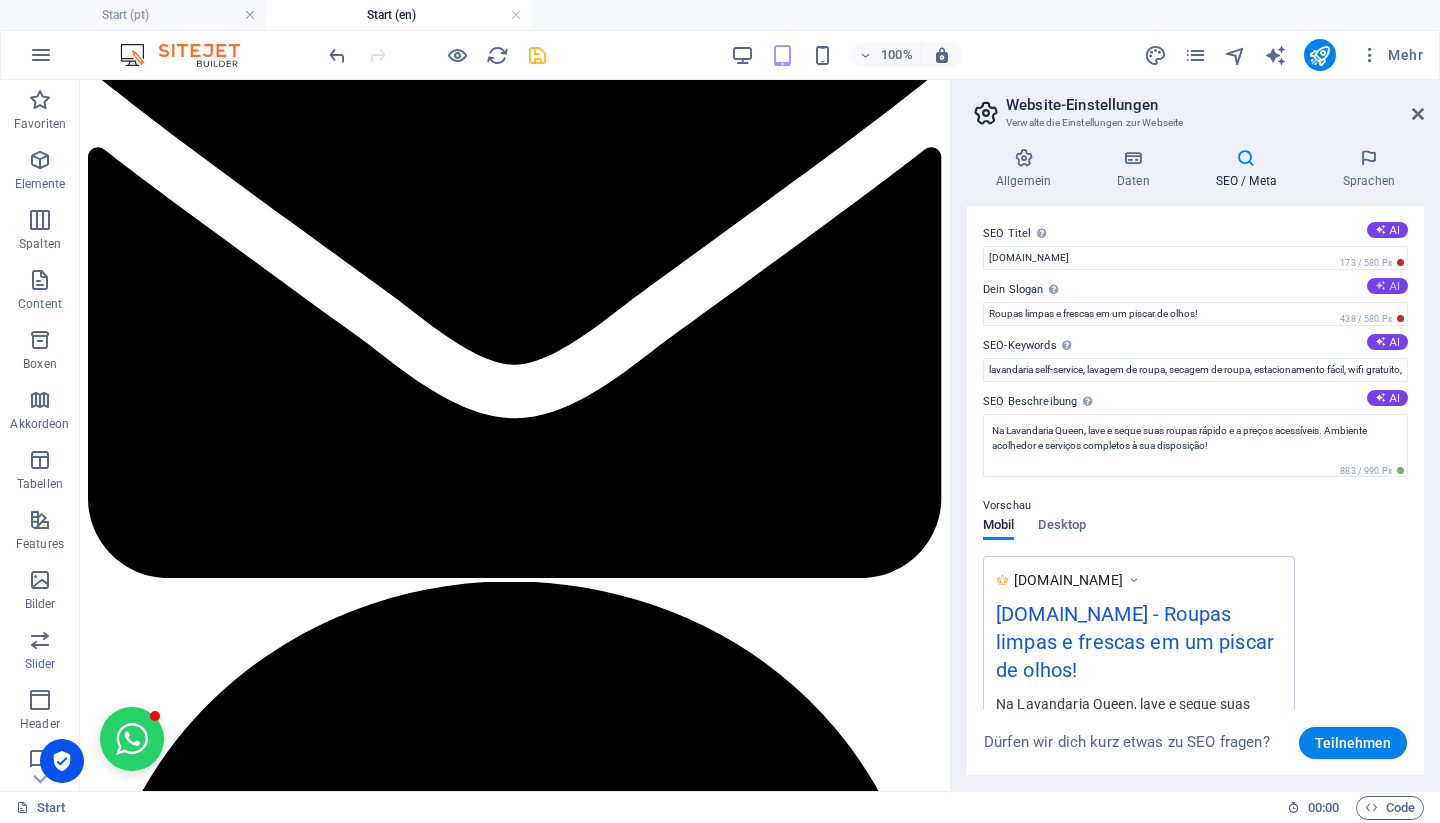 click at bounding box center (1380, 285) 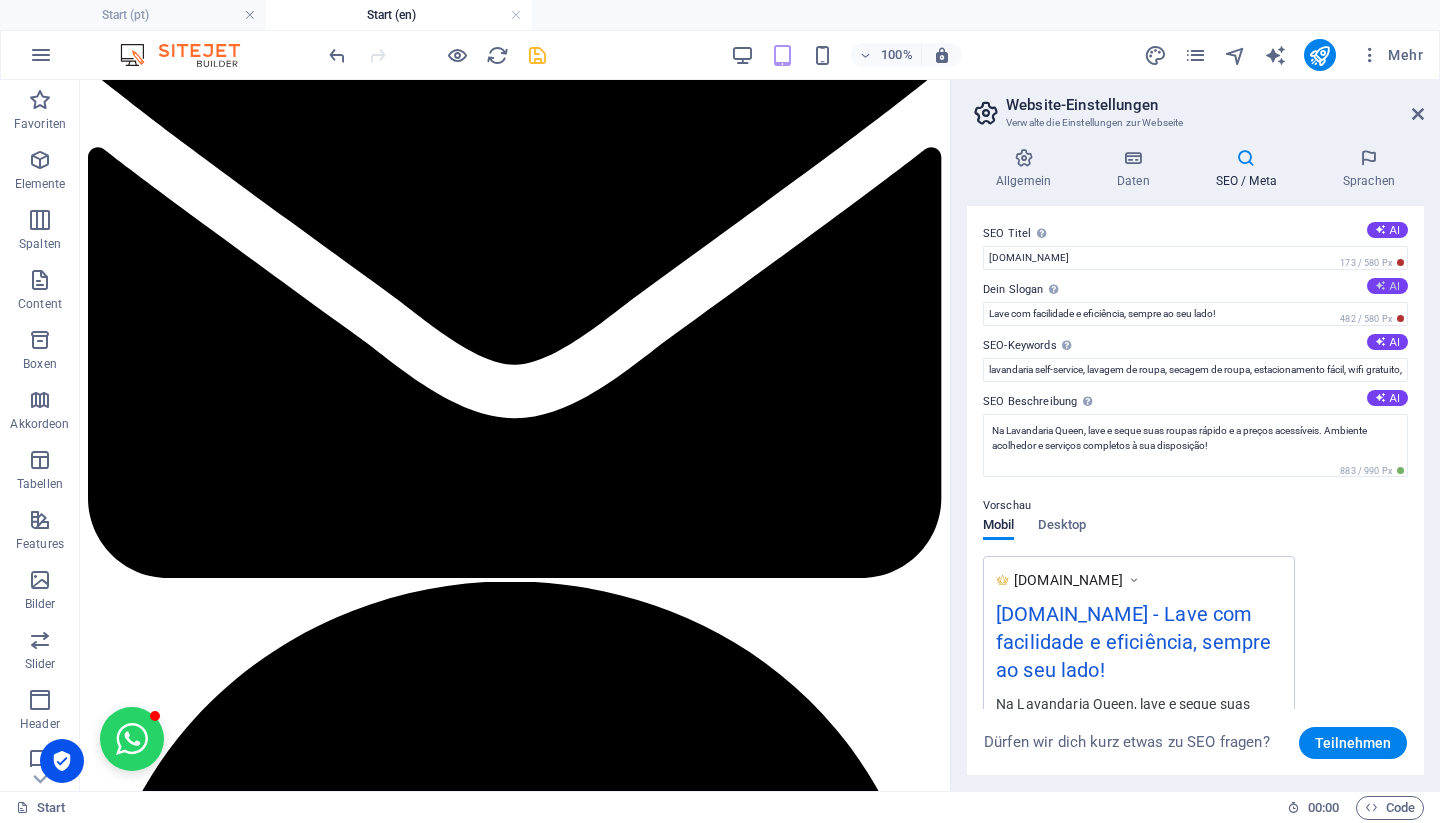 click on "AI" at bounding box center (1387, 286) 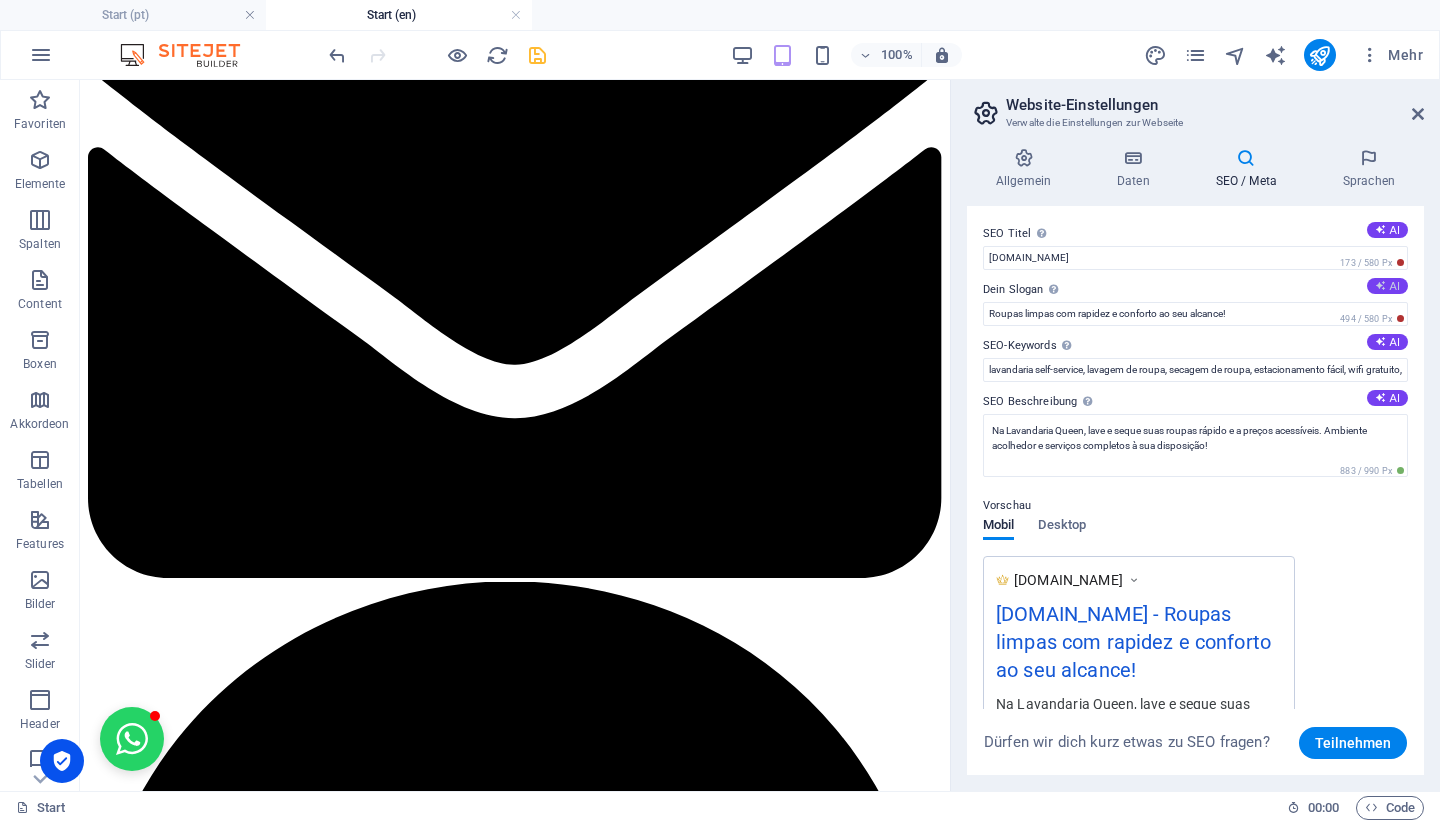 click on "AI" at bounding box center (1387, 286) 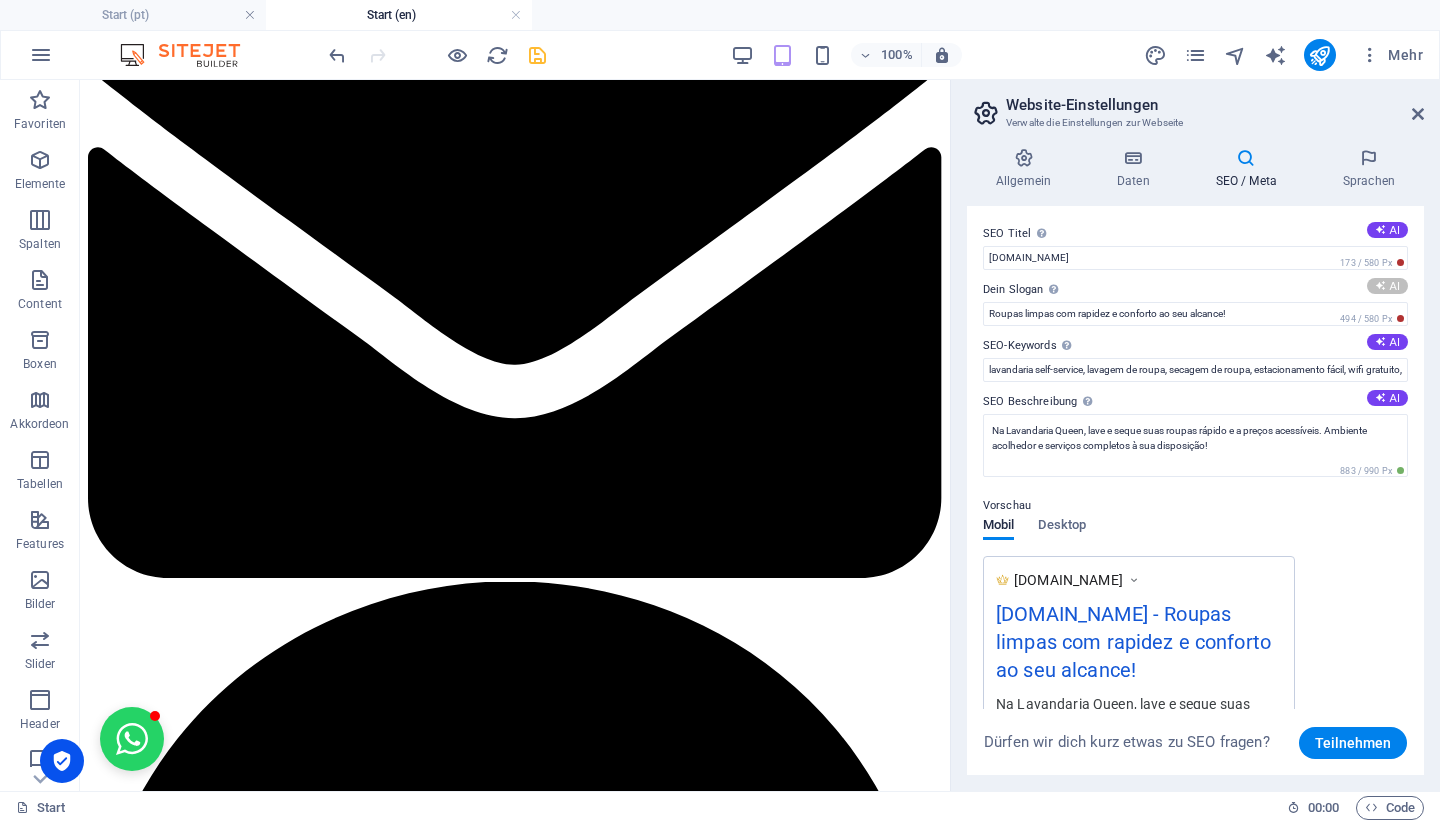 type on "Roupa limpa e [PERSON_NAME], sempre ao seu alcance!" 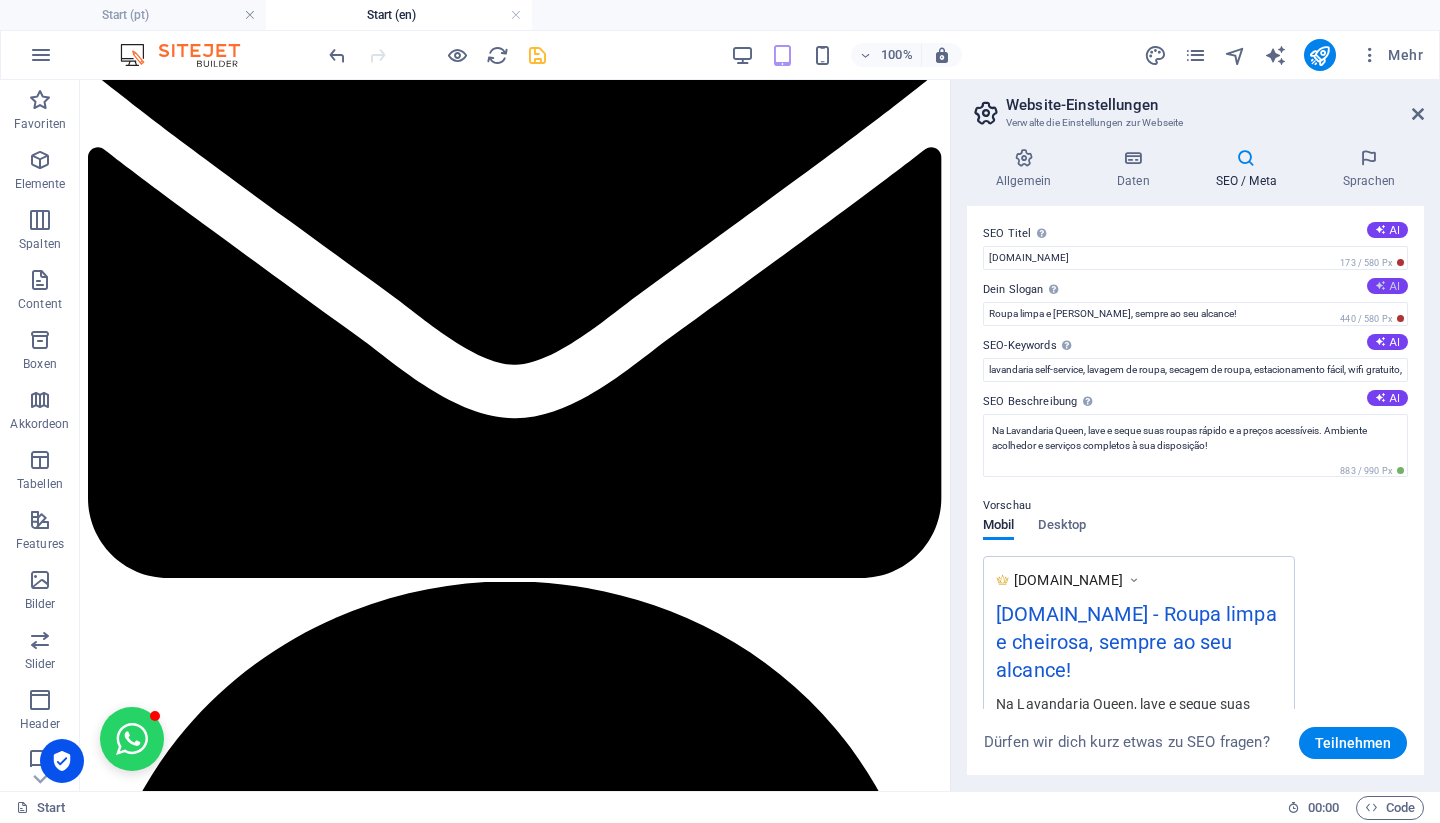 click on "AI" at bounding box center [1387, 286] 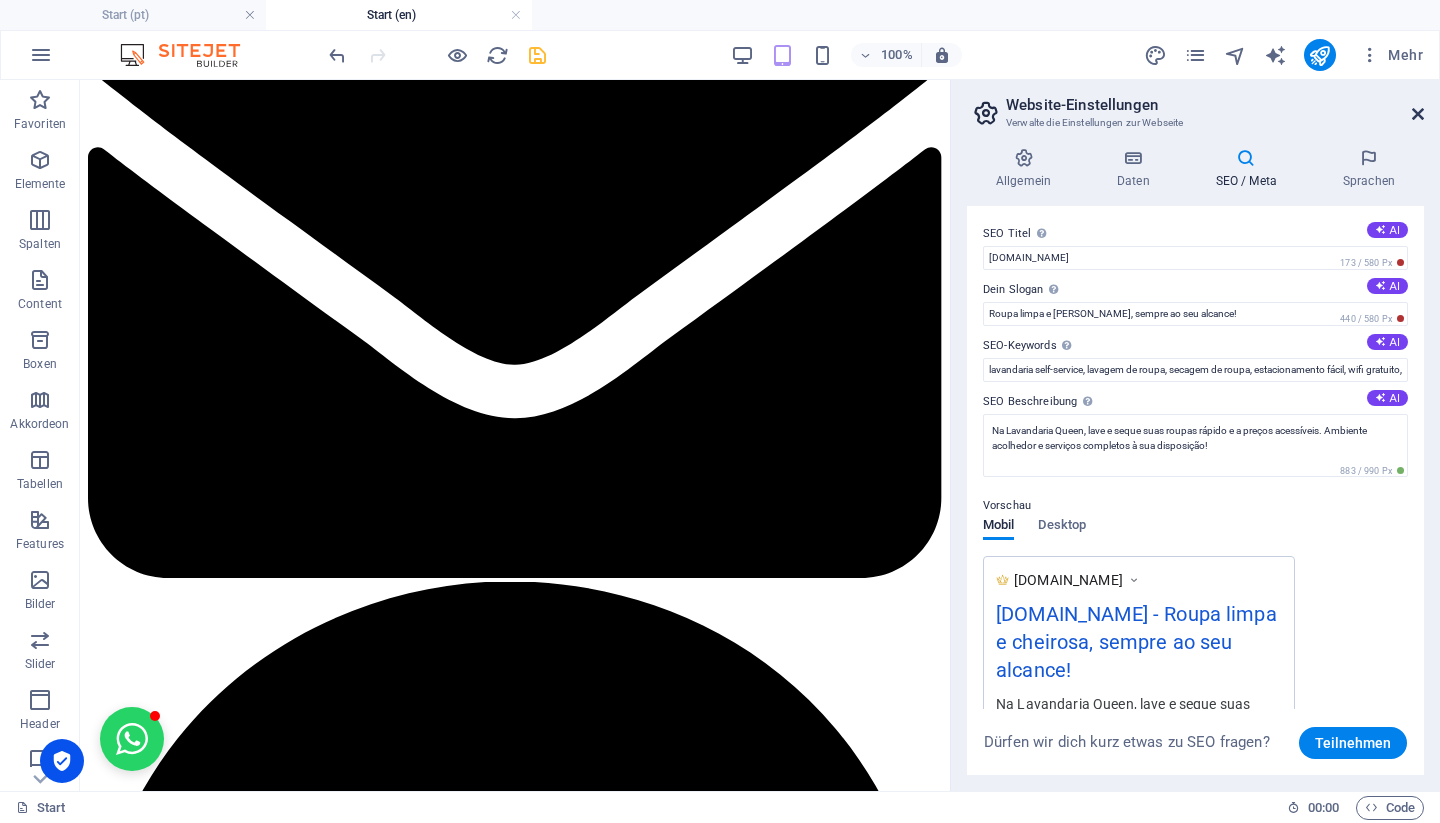 scroll, scrollTop: 0, scrollLeft: 0, axis: both 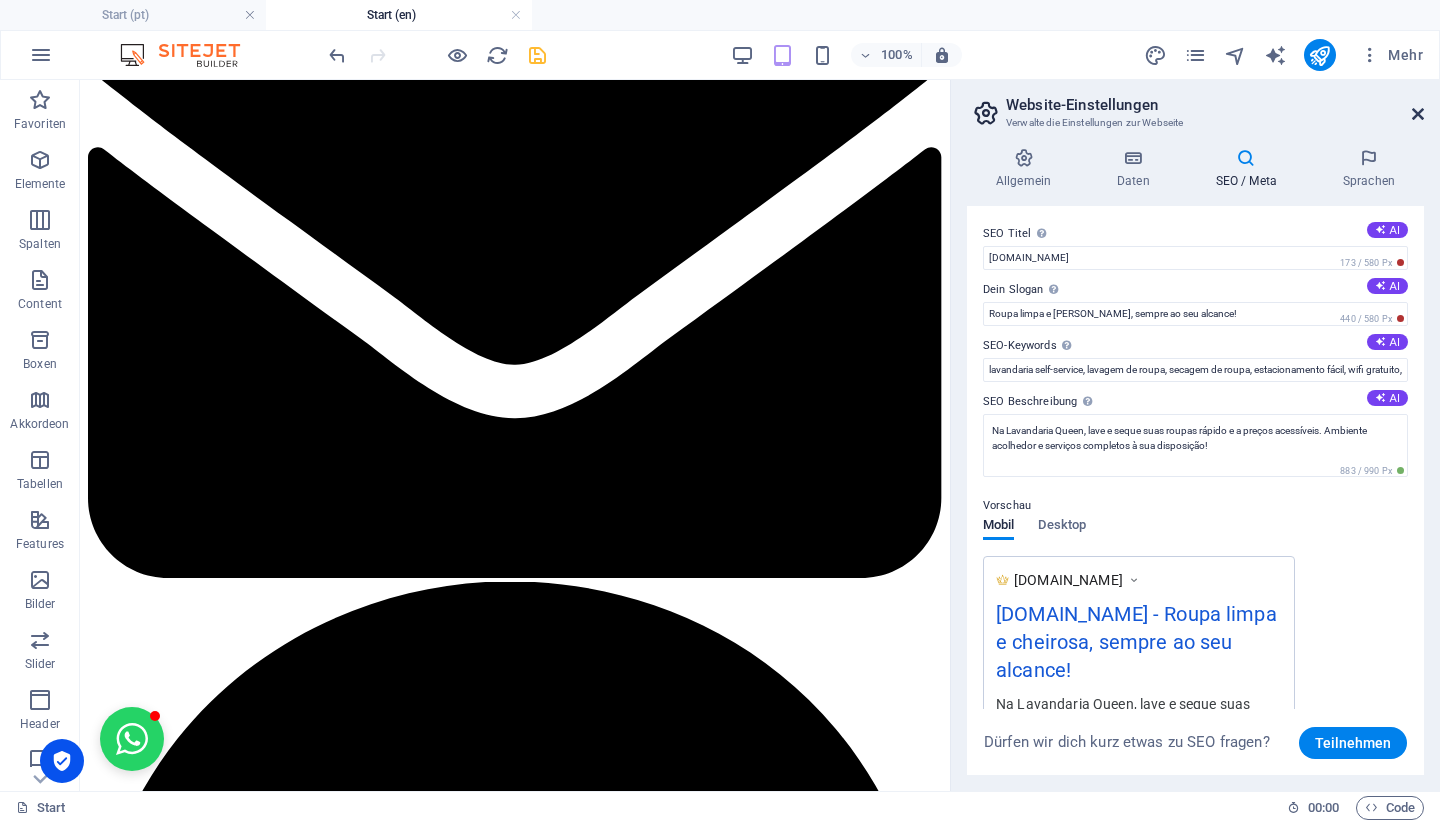 click at bounding box center [1418, 114] 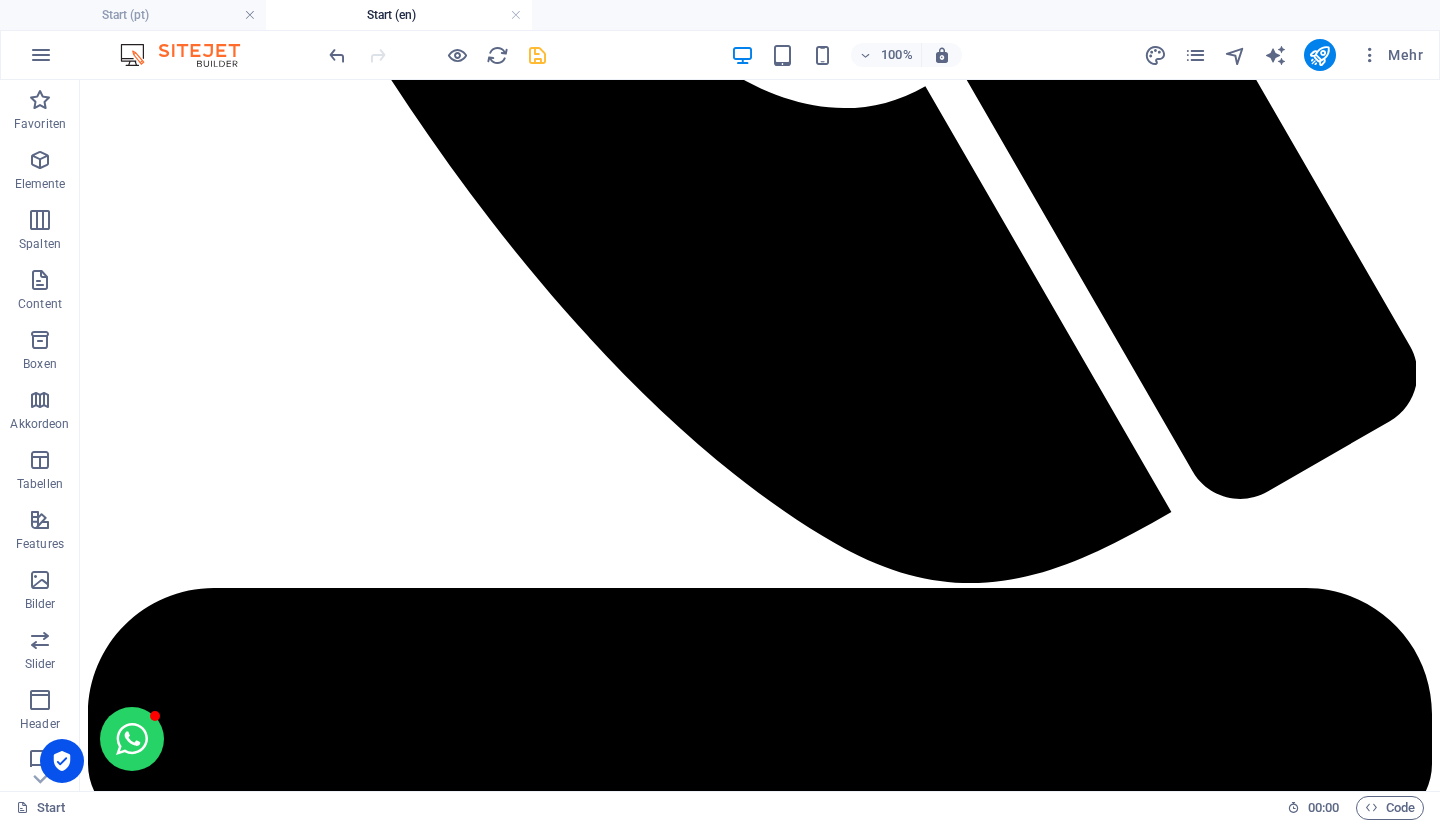 click at bounding box center (537, 55) 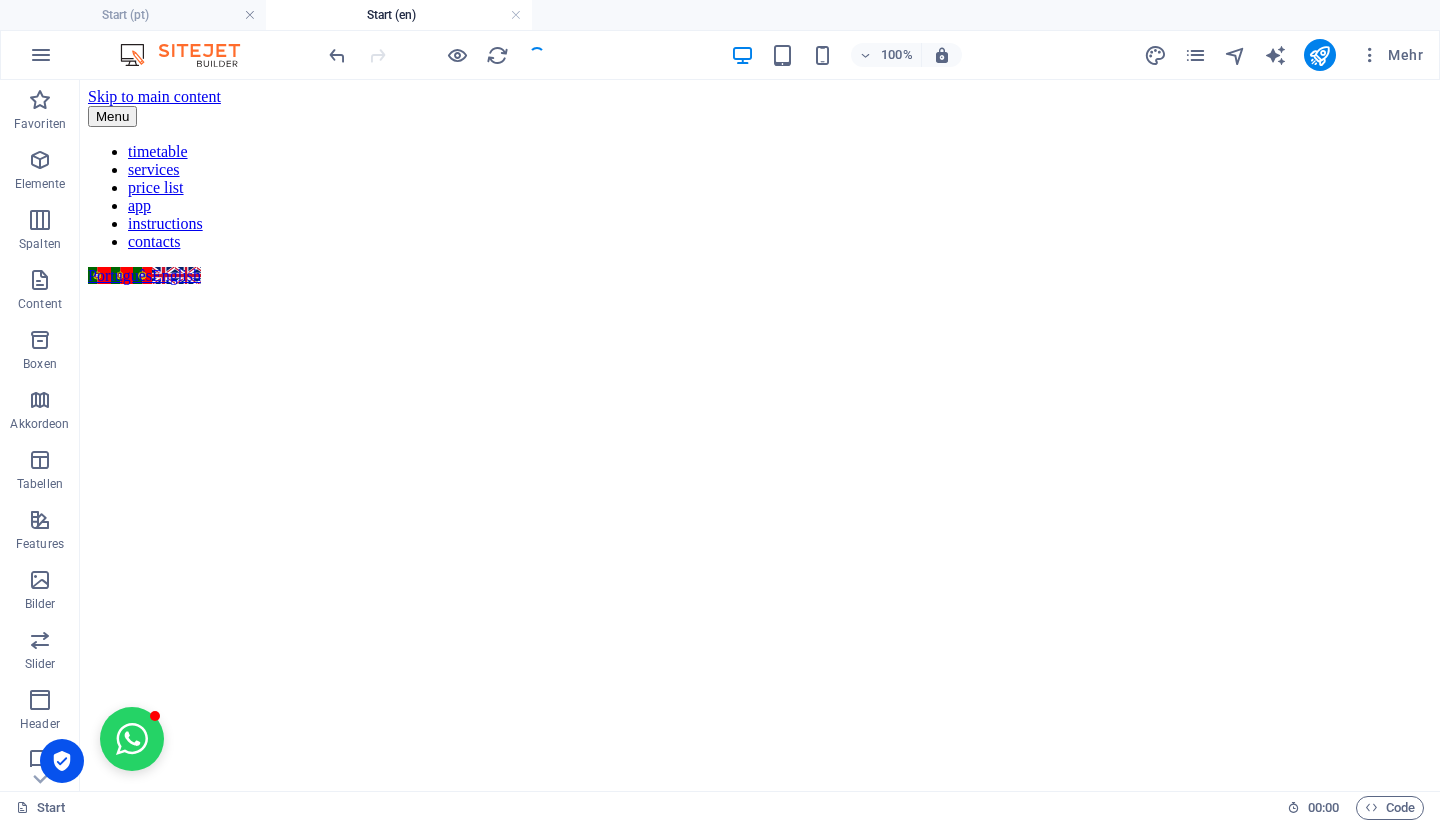 scroll, scrollTop: 0, scrollLeft: 0, axis: both 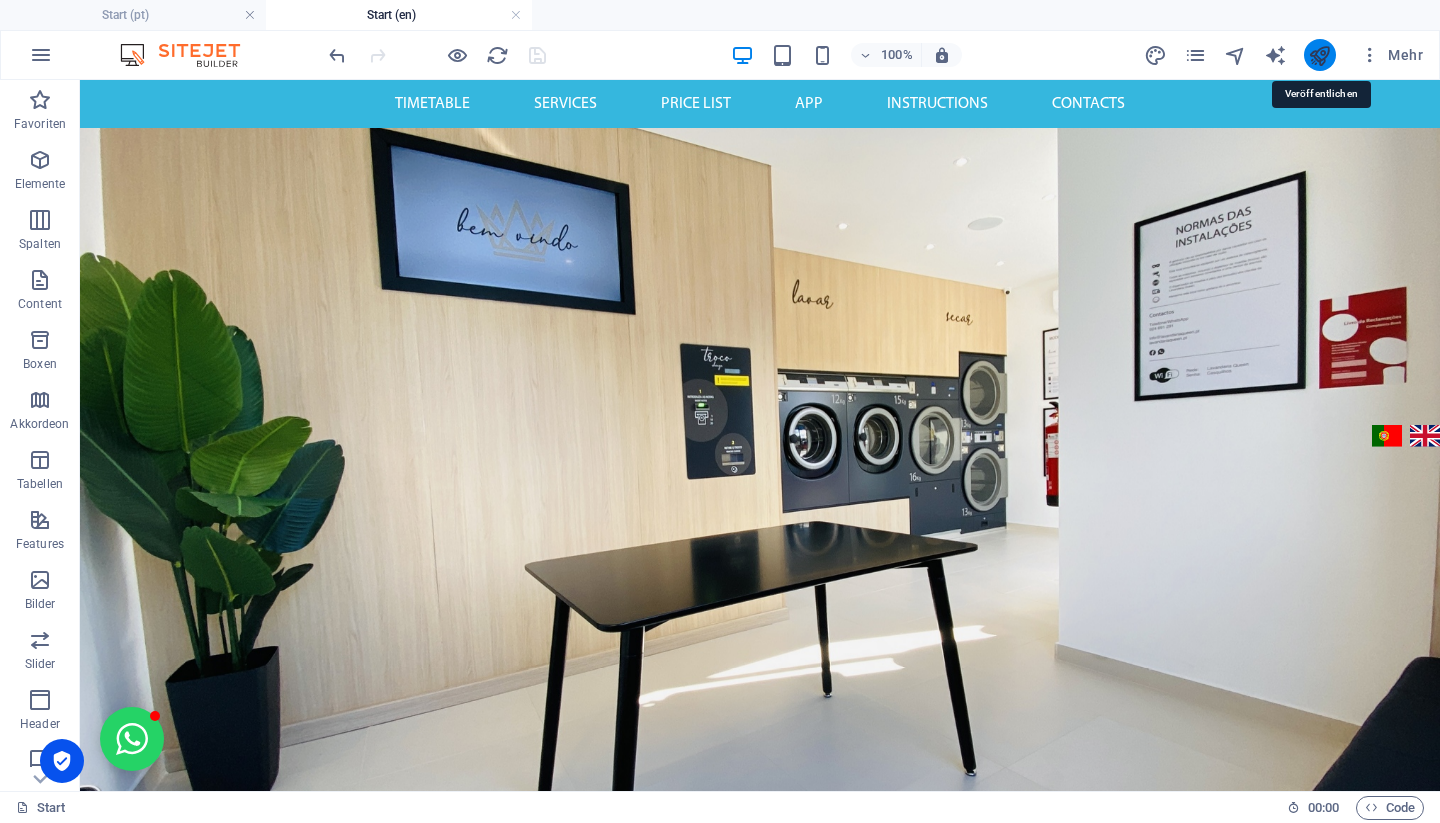 click at bounding box center (1319, 55) 